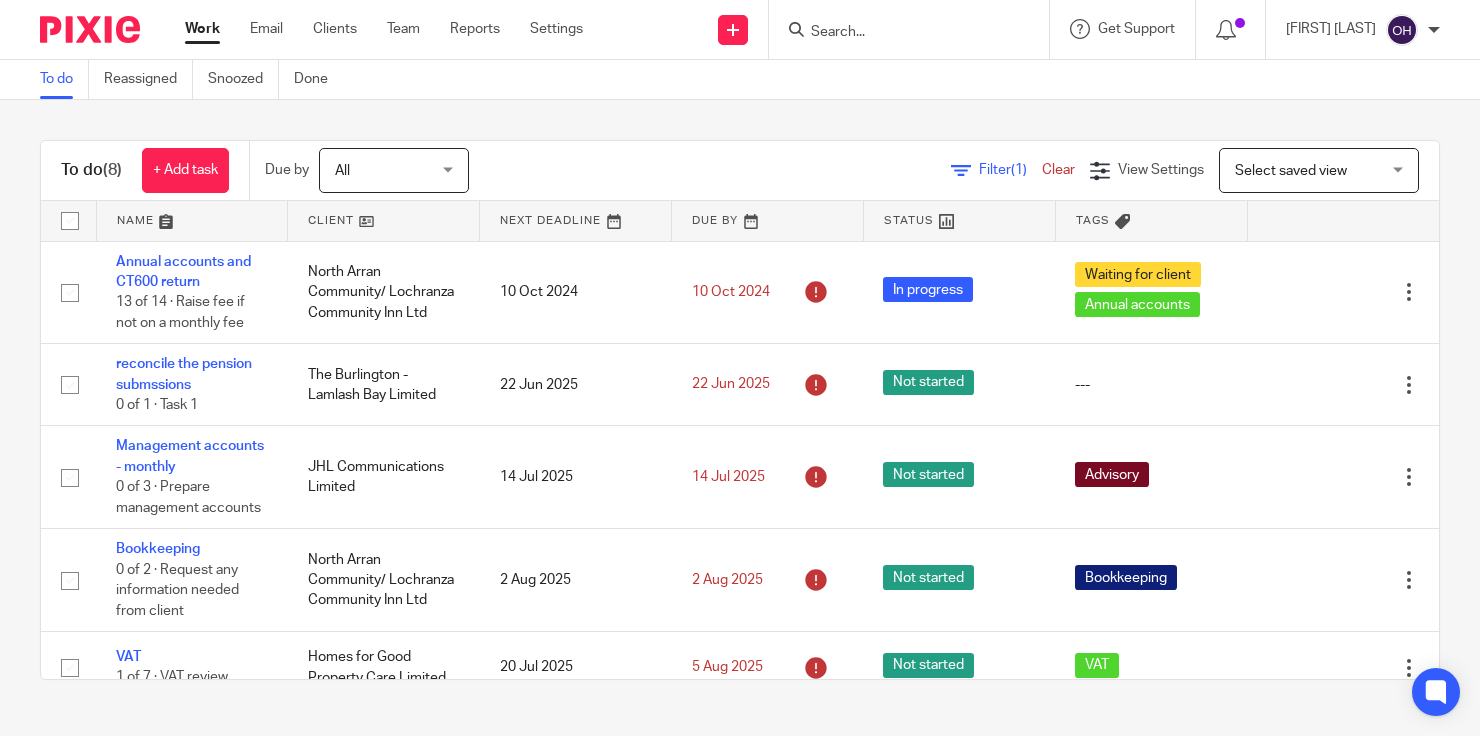 scroll, scrollTop: 0, scrollLeft: 0, axis: both 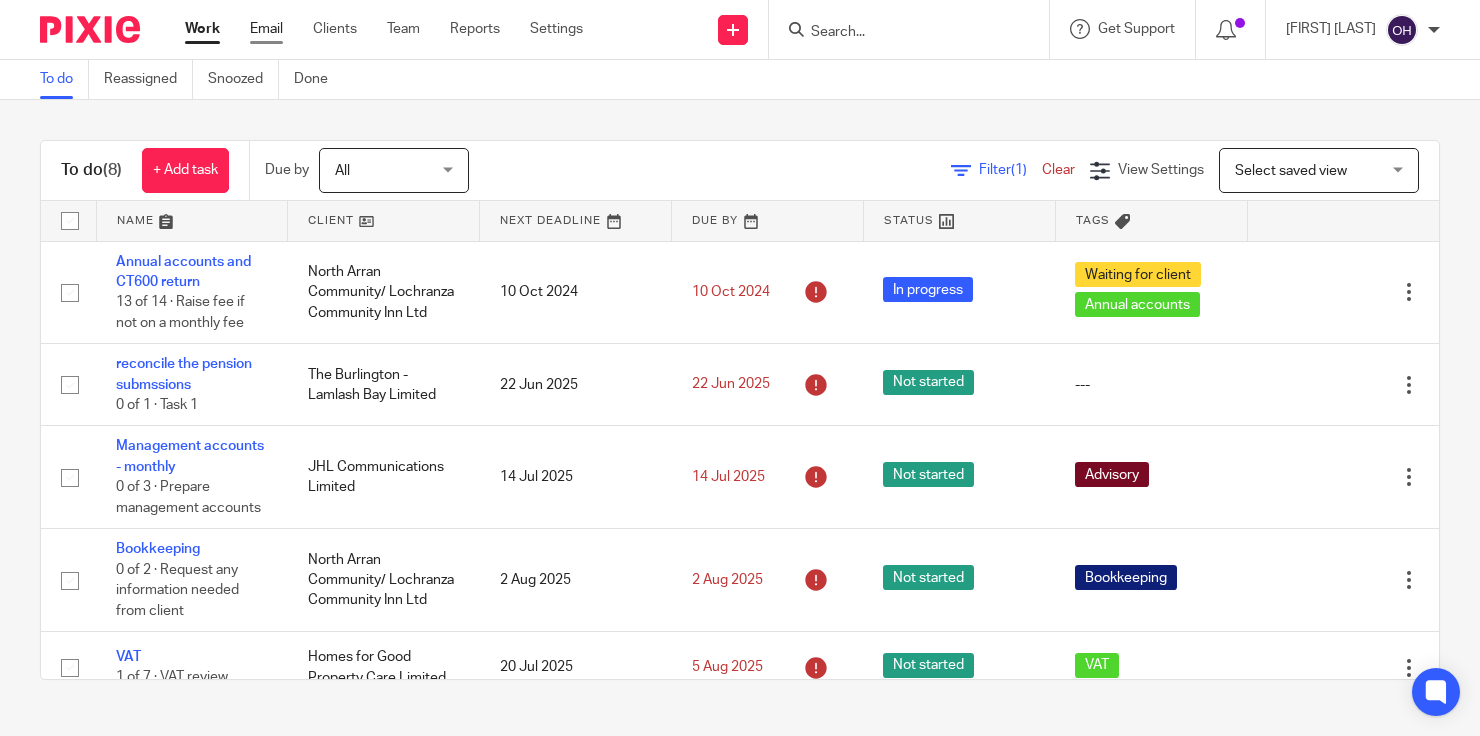 click on "Email" at bounding box center [266, 29] 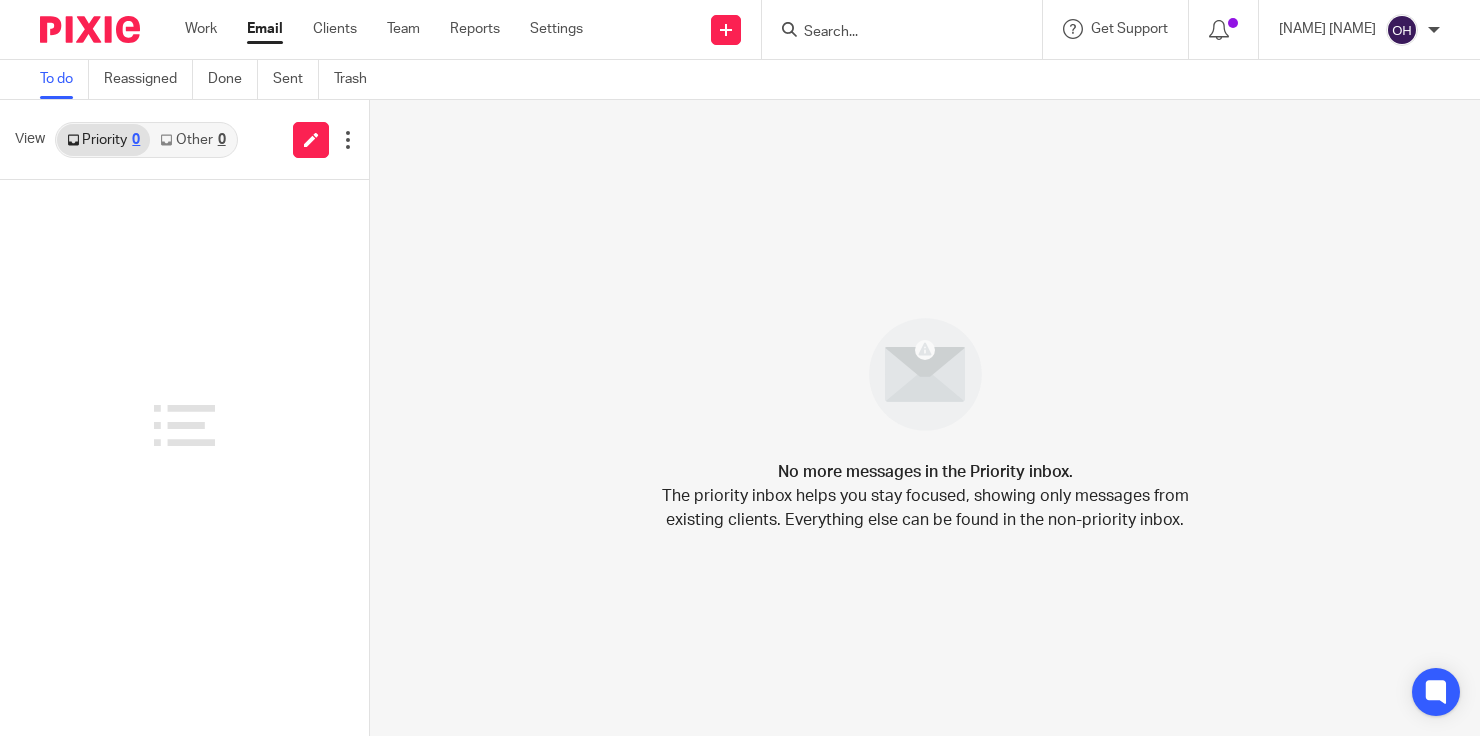 scroll, scrollTop: 0, scrollLeft: 0, axis: both 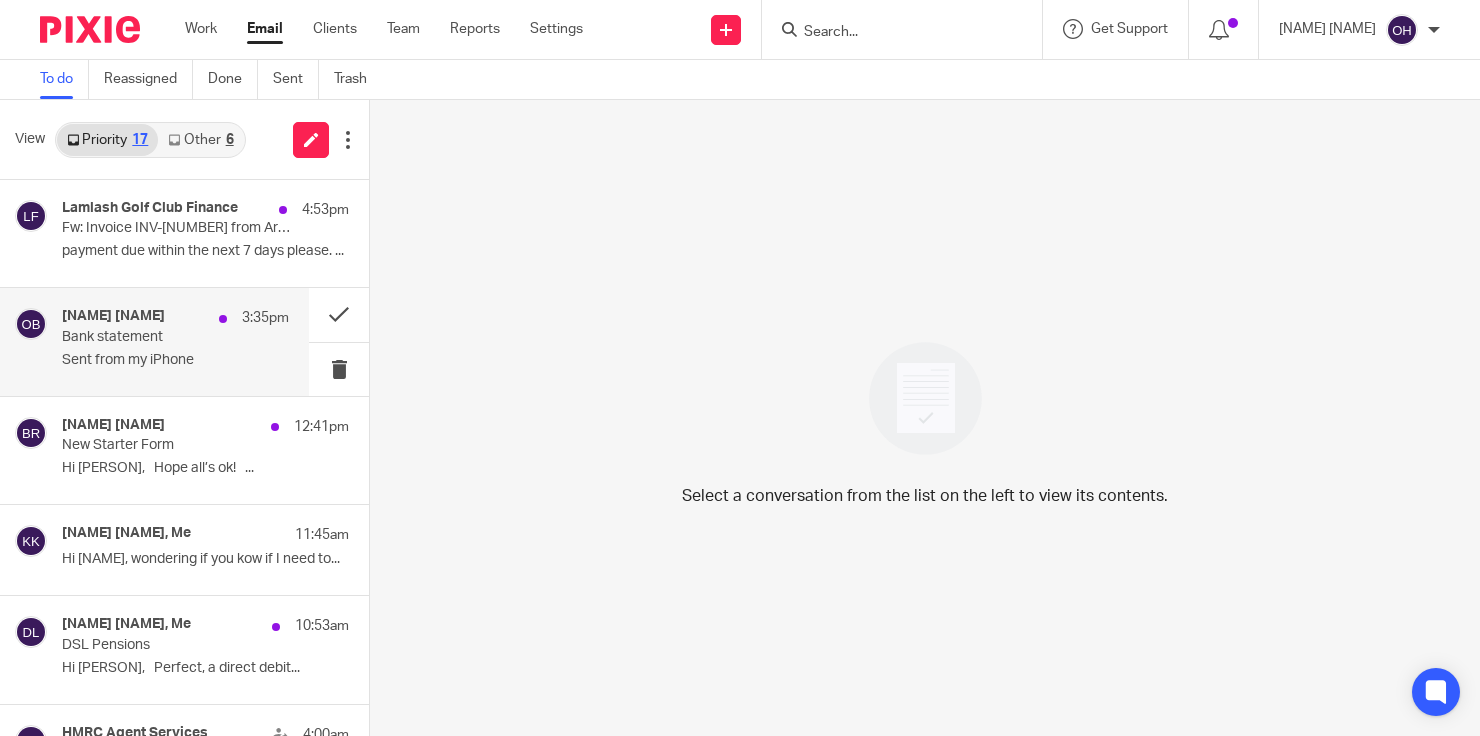 click on "Bank statement" at bounding box center (153, 337) 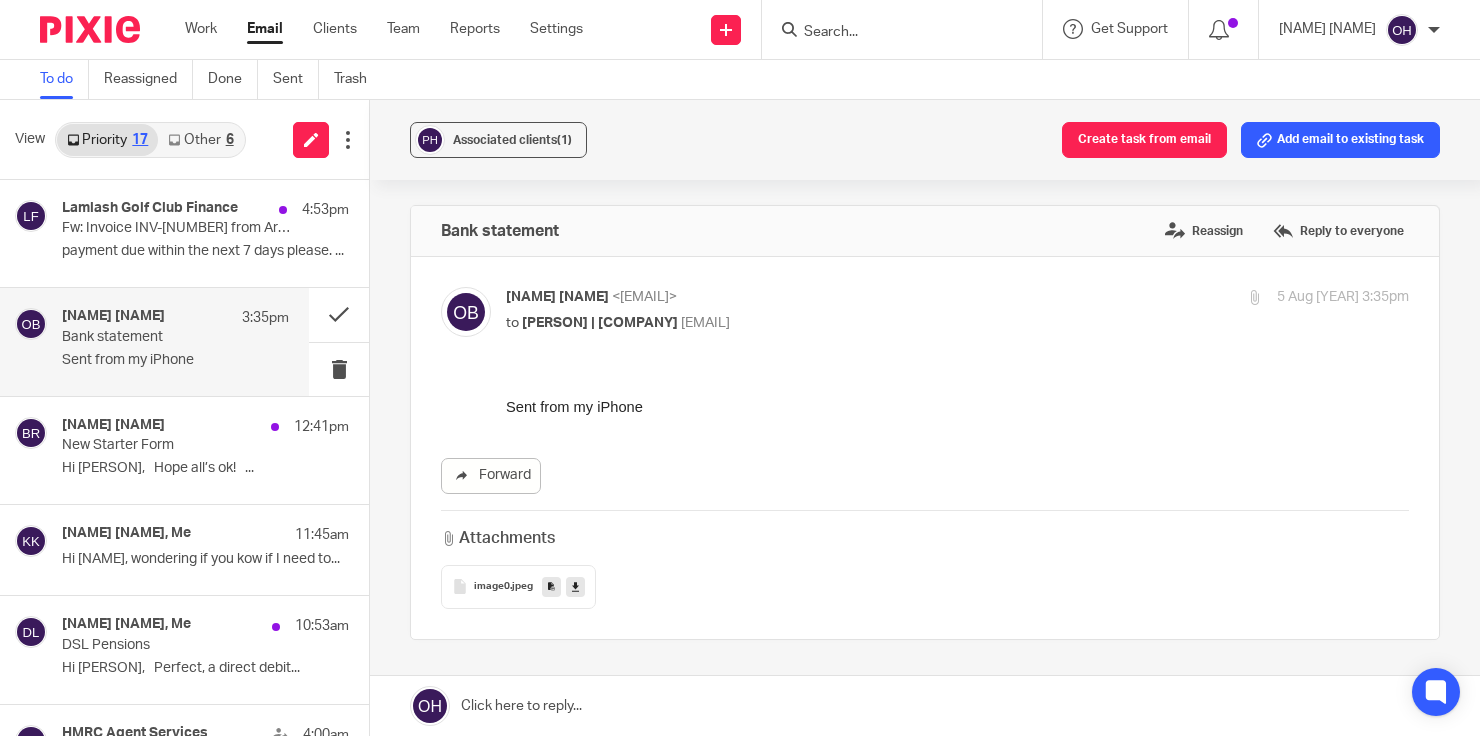 scroll, scrollTop: 0, scrollLeft: 0, axis: both 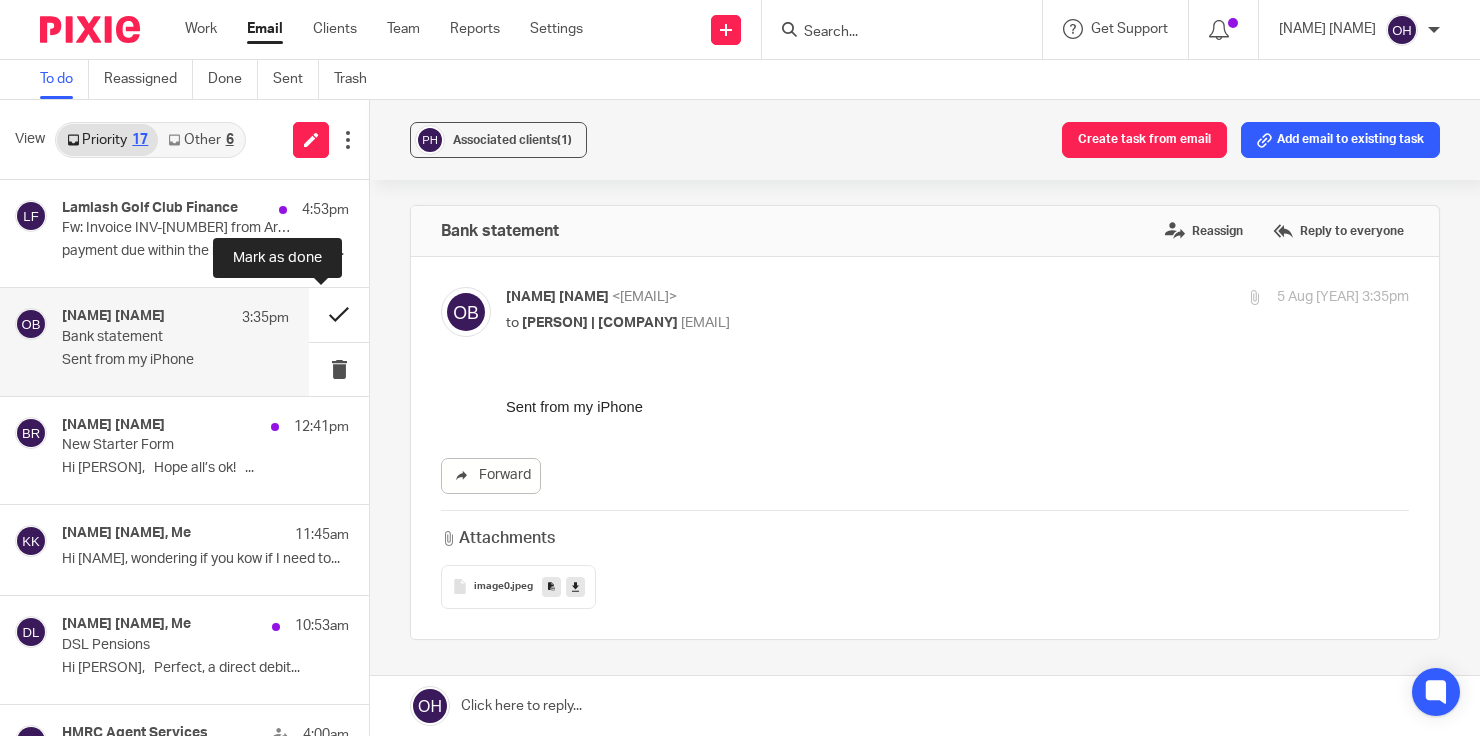 click at bounding box center [339, 314] 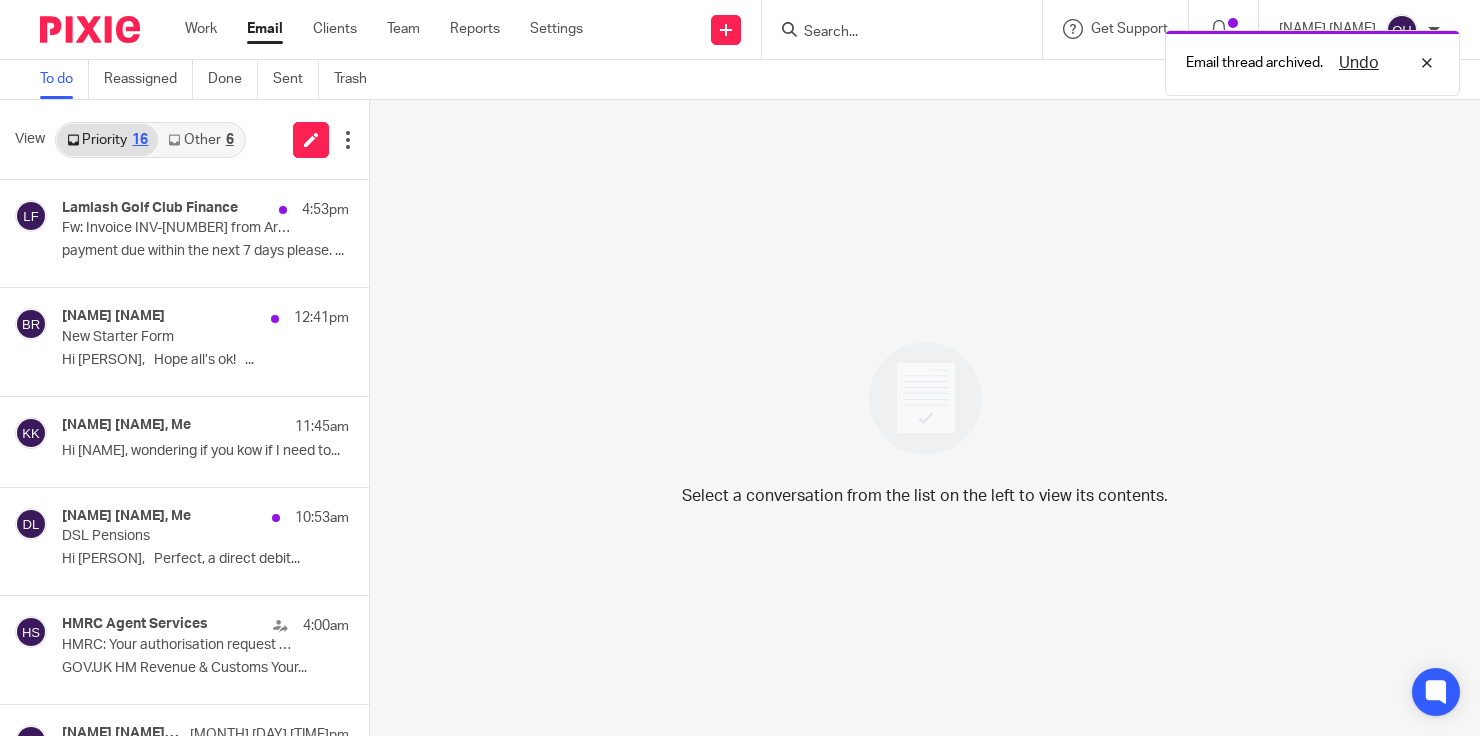 click on "Other
6" at bounding box center (200, 140) 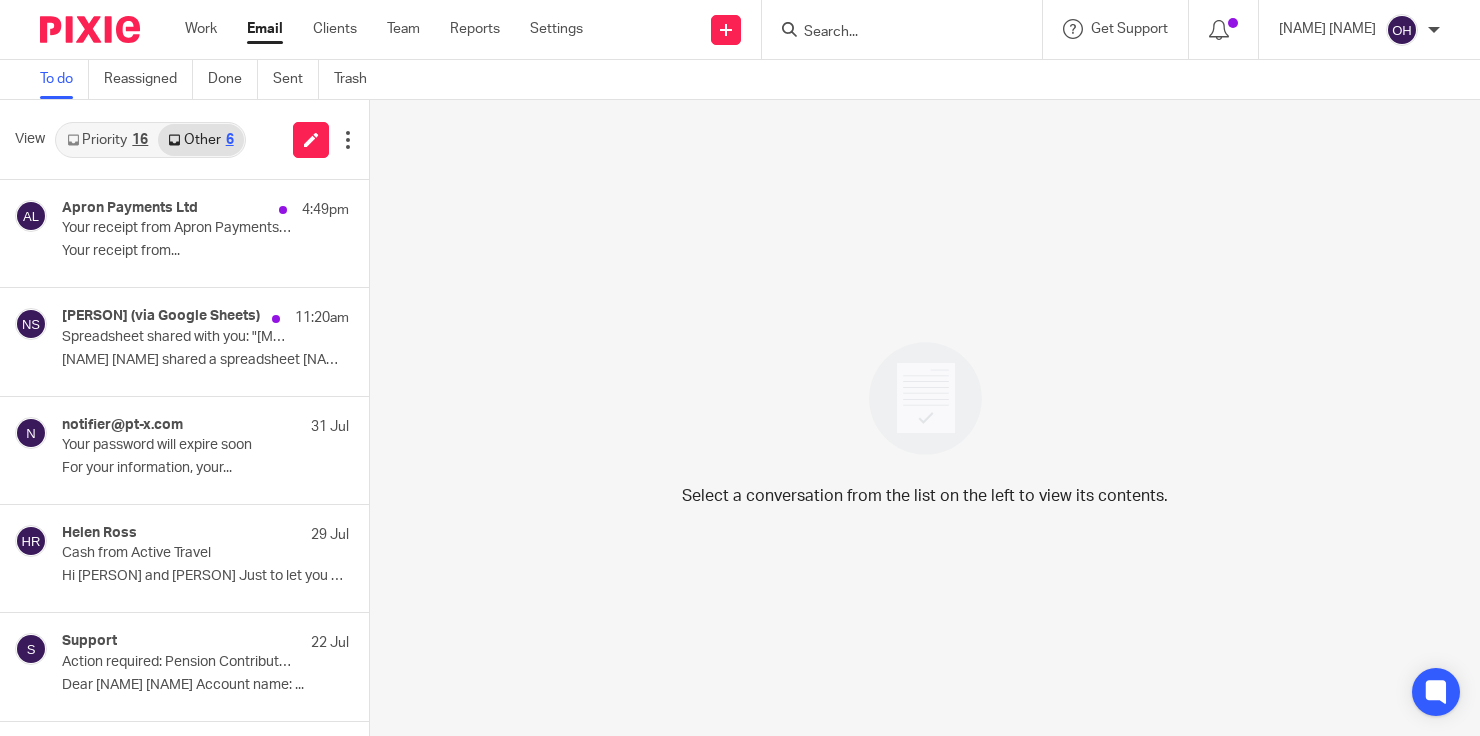 click on "16" at bounding box center [140, 140] 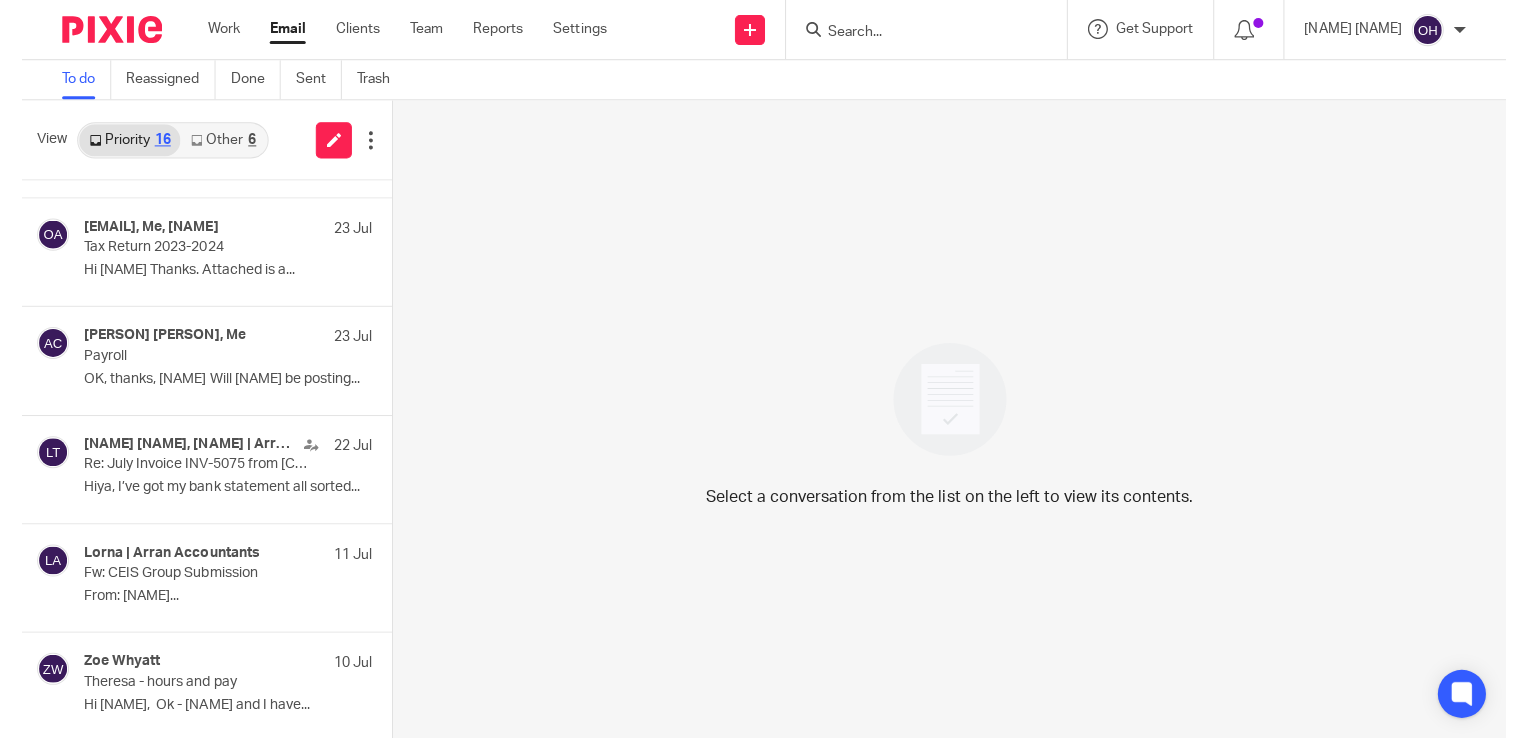 scroll, scrollTop: 1155, scrollLeft: 0, axis: vertical 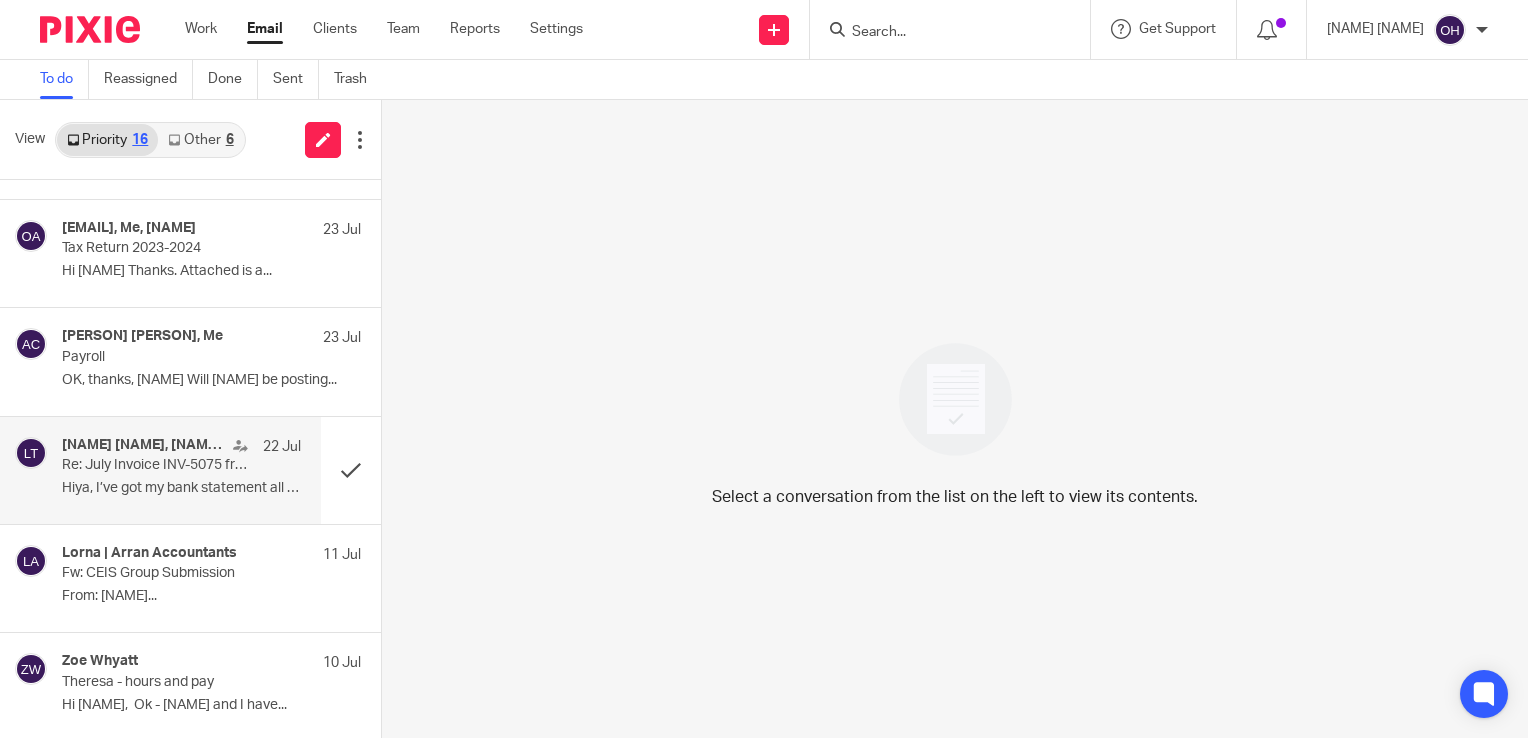 click on "Hiya,     I’ve got my bank statement all sorted..." at bounding box center (181, 488) 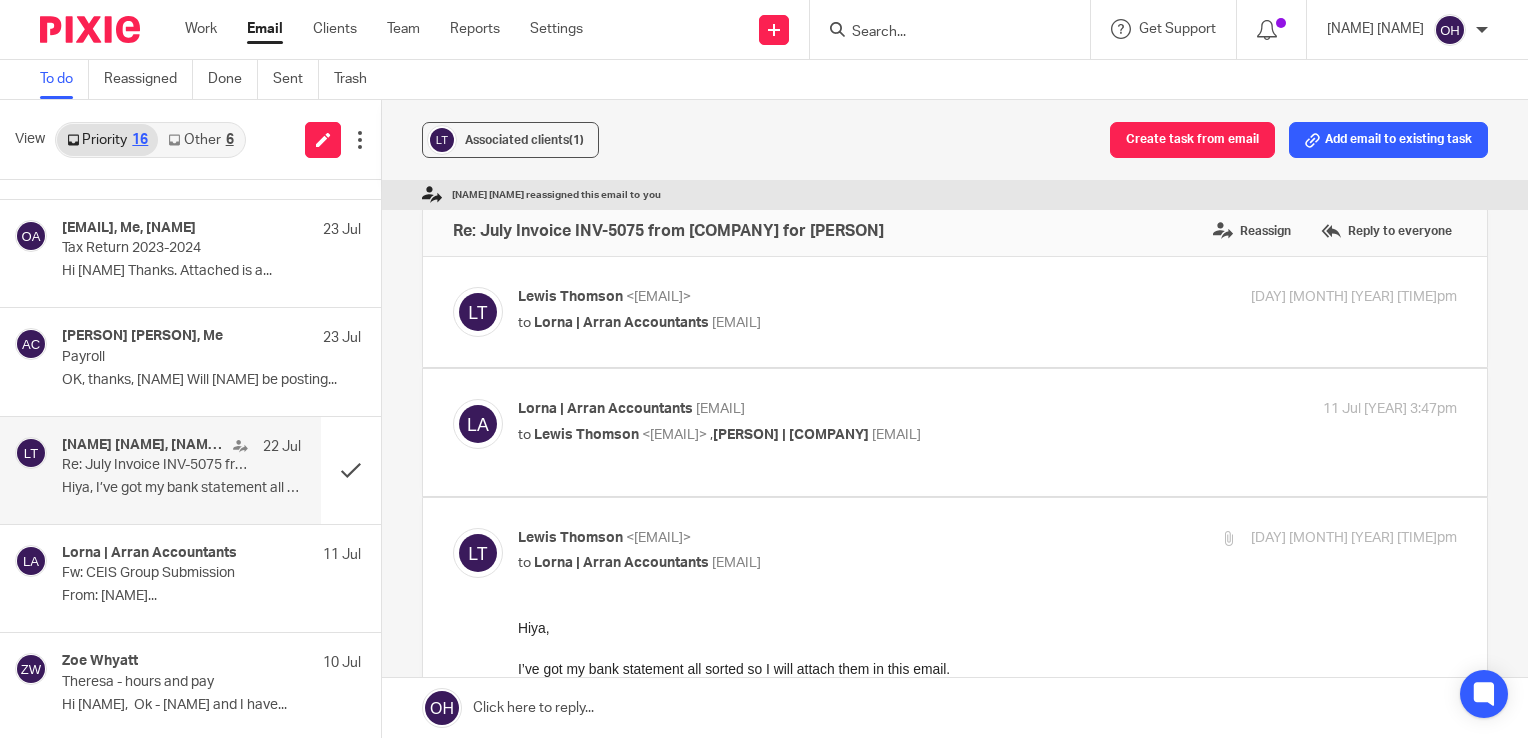 scroll, scrollTop: 0, scrollLeft: 0, axis: both 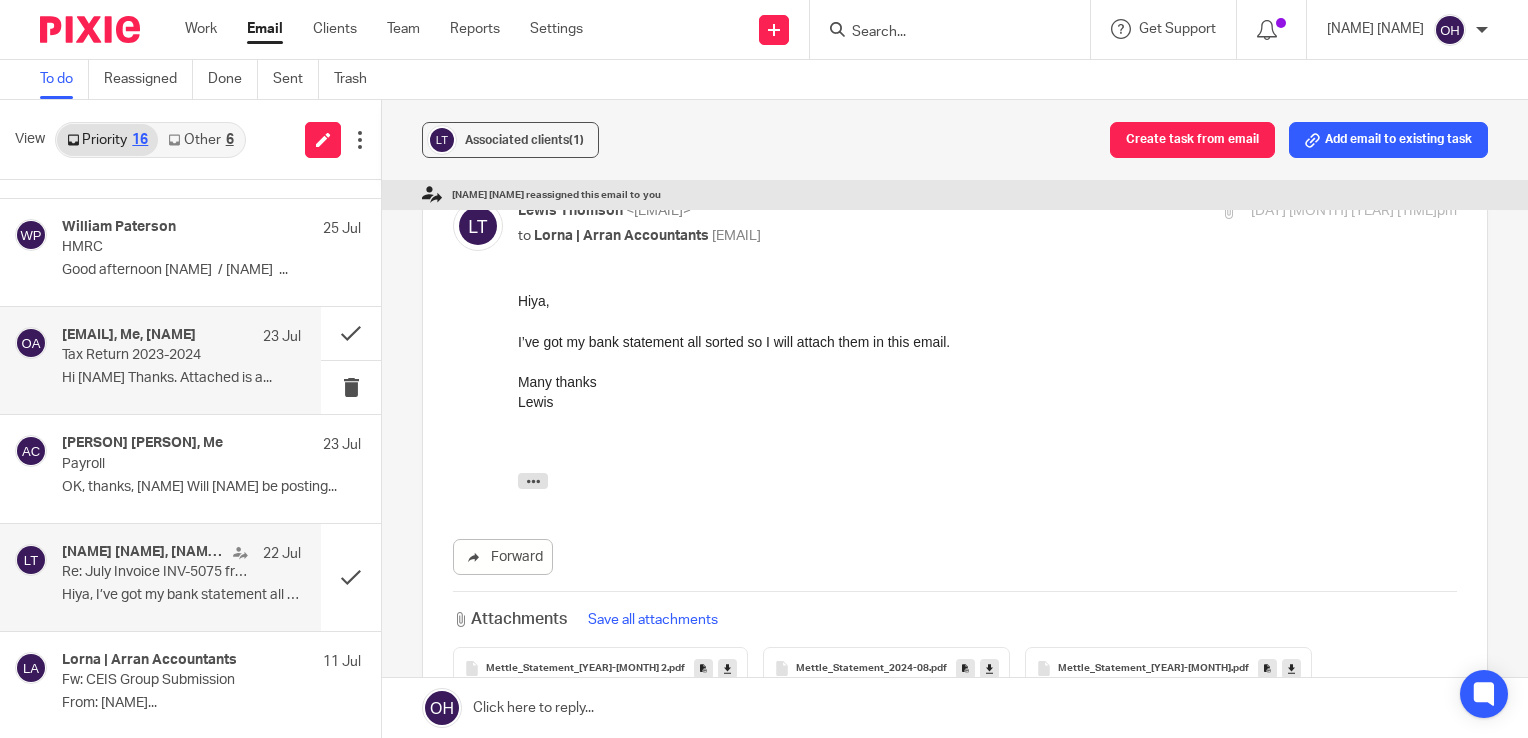 click on "[EMAIL], Me, [NAME]
[DAY] [MONTH]" at bounding box center (181, 337) 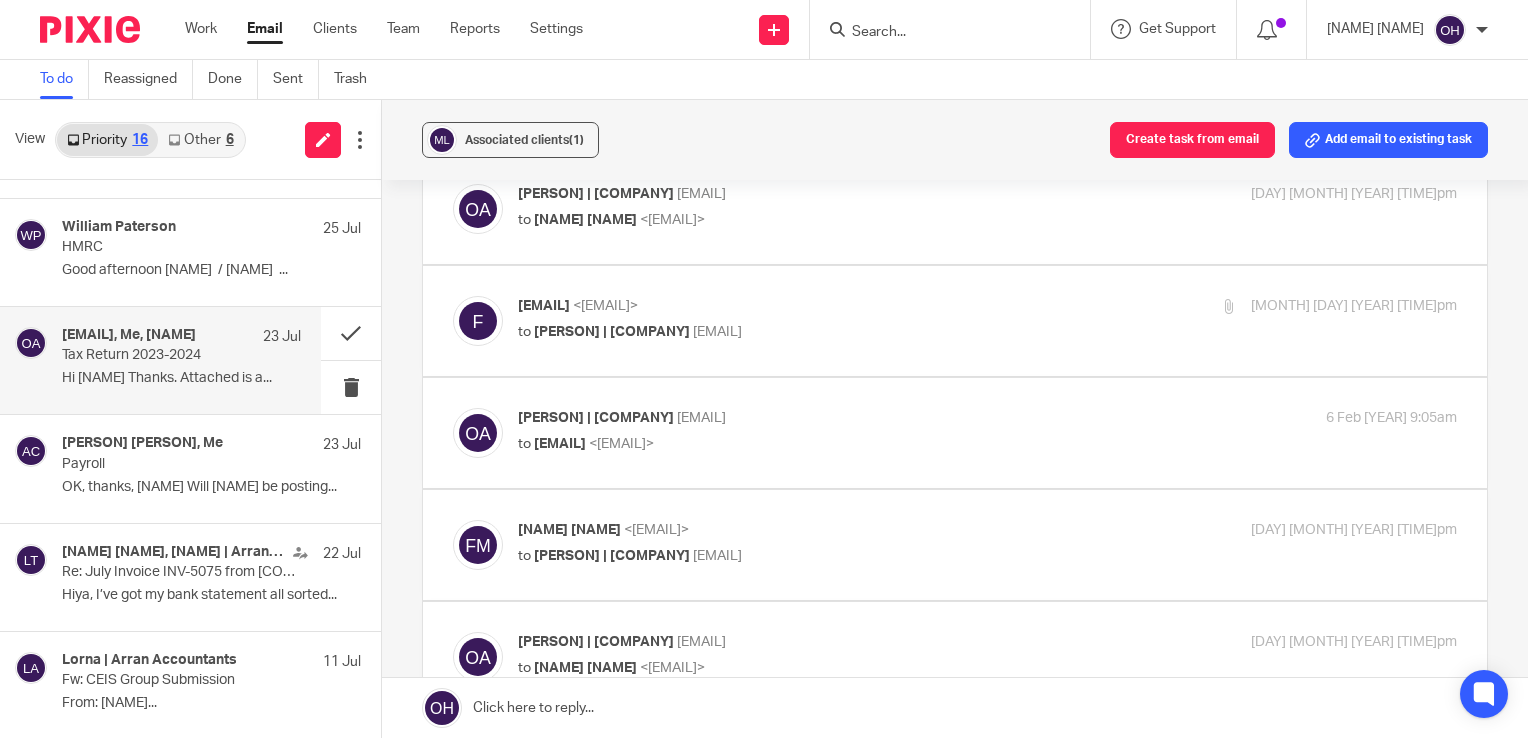 scroll, scrollTop: 0, scrollLeft: 0, axis: both 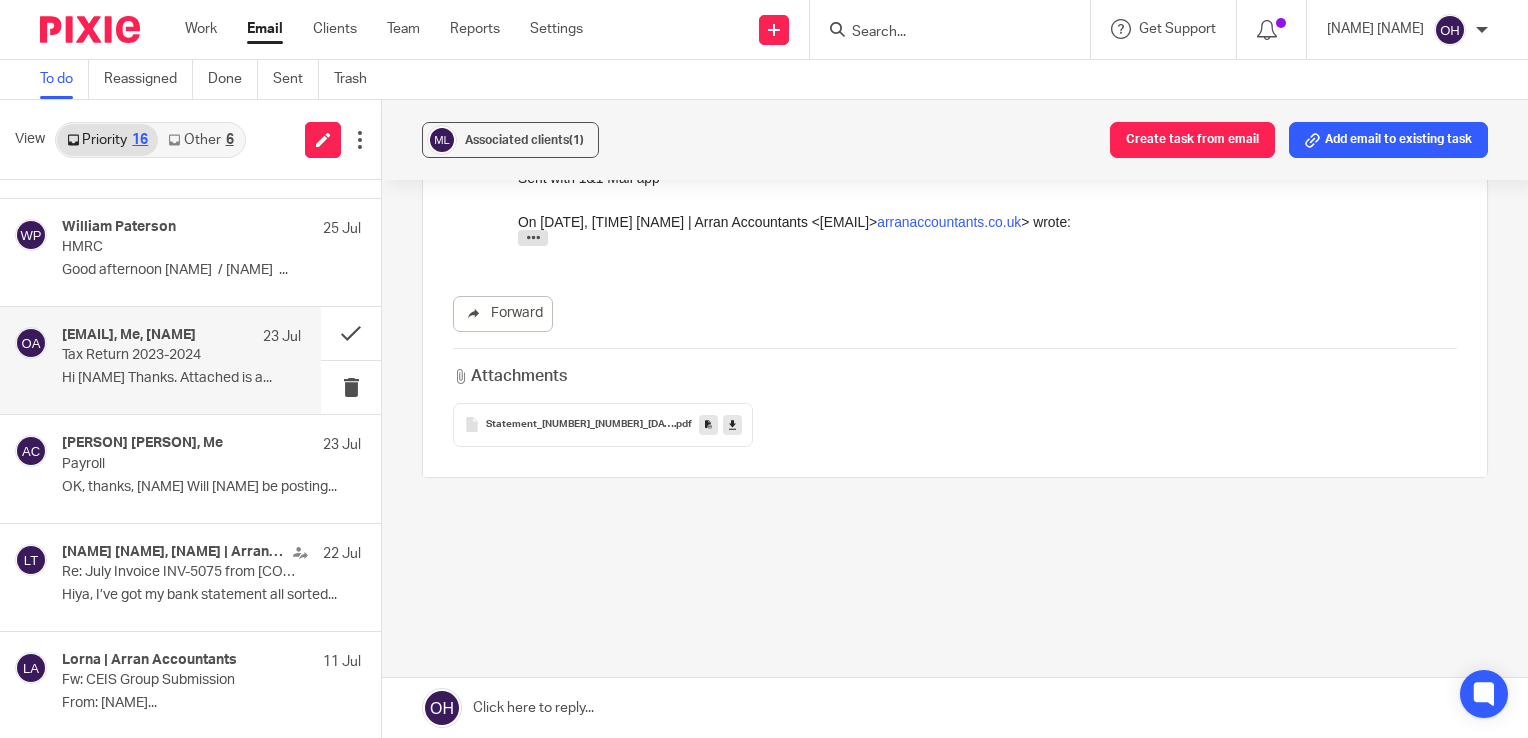 click on "Statement_[NUMBER]_[NUMBER]_[DATE].pdf" at bounding box center [603, 425] 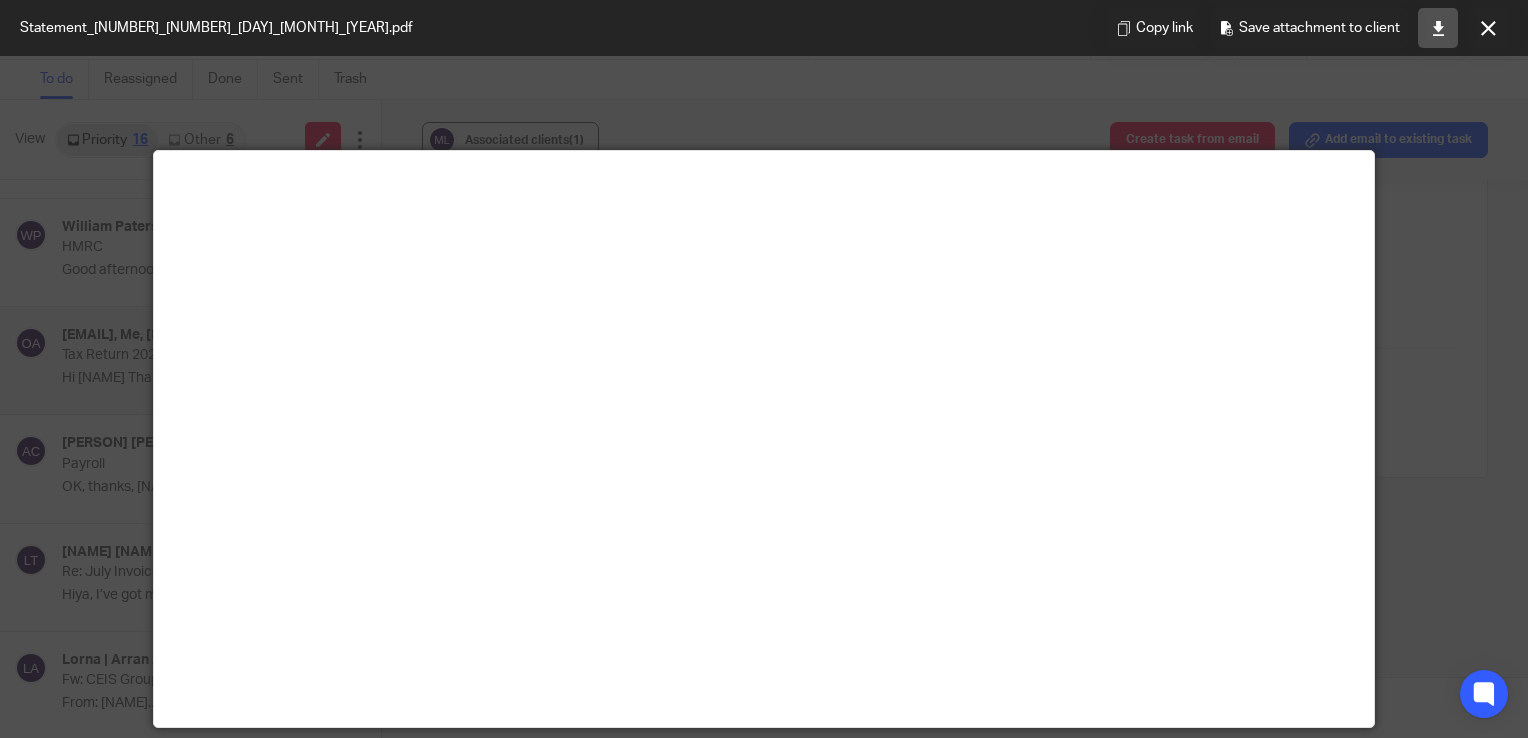 click at bounding box center [1438, 28] 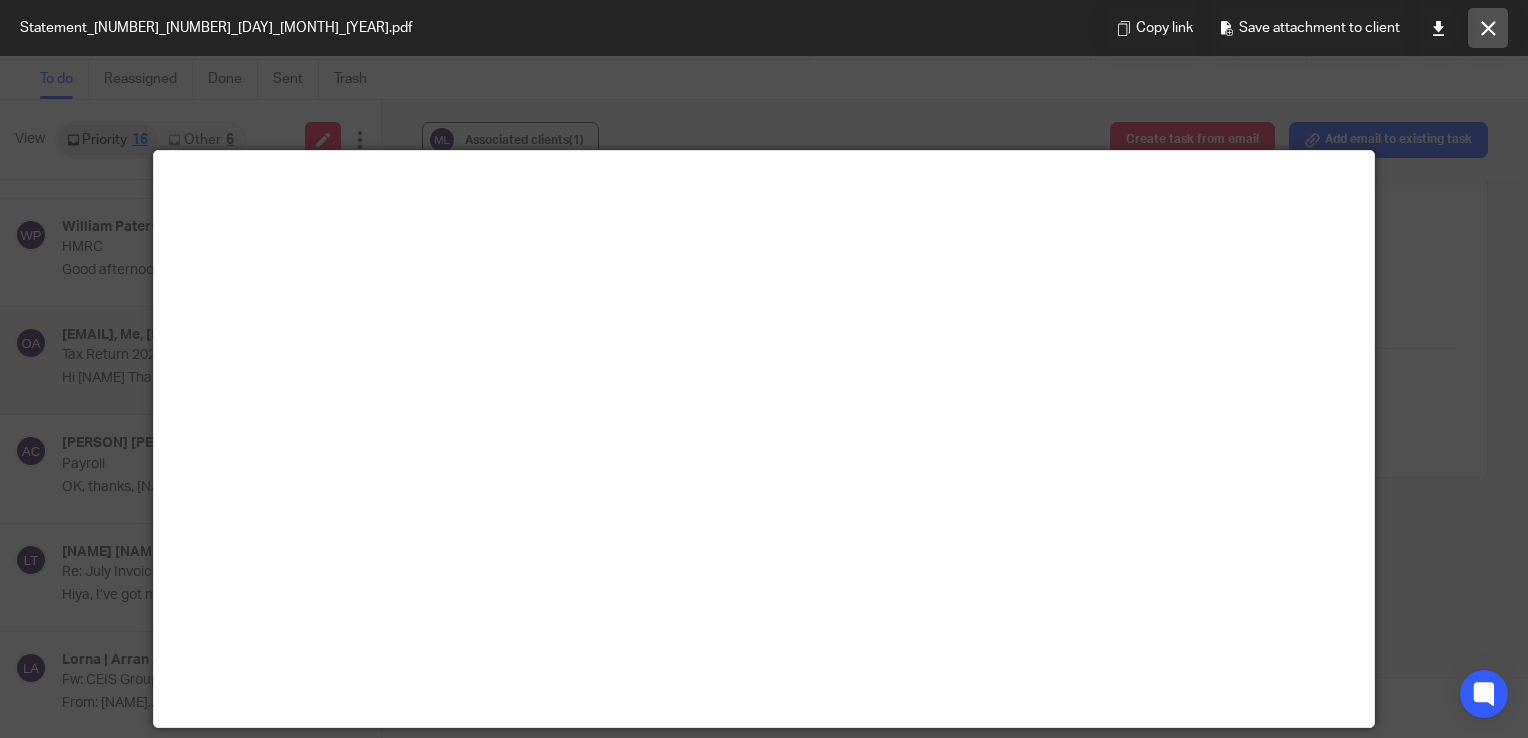 click at bounding box center [1488, 28] 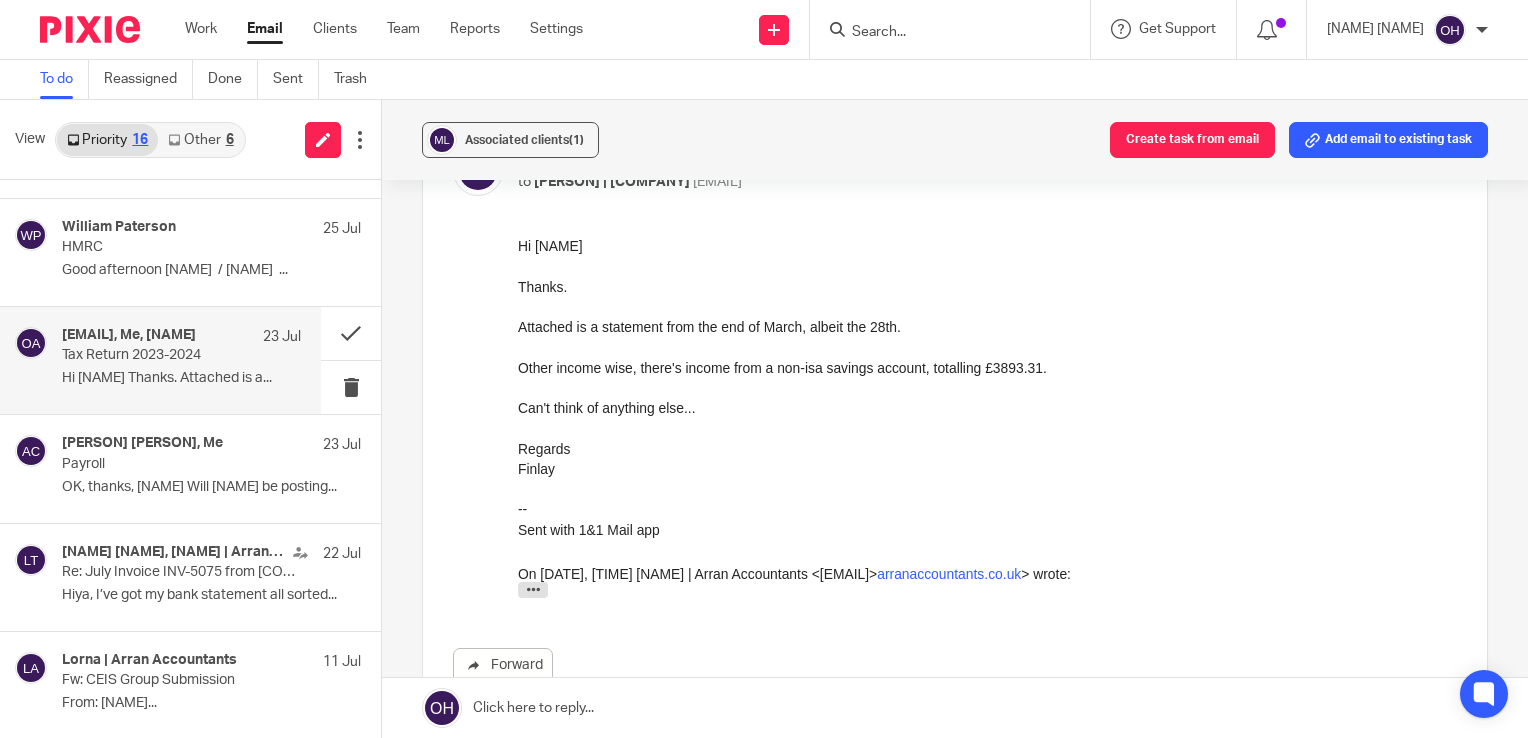 scroll, scrollTop: 927, scrollLeft: 0, axis: vertical 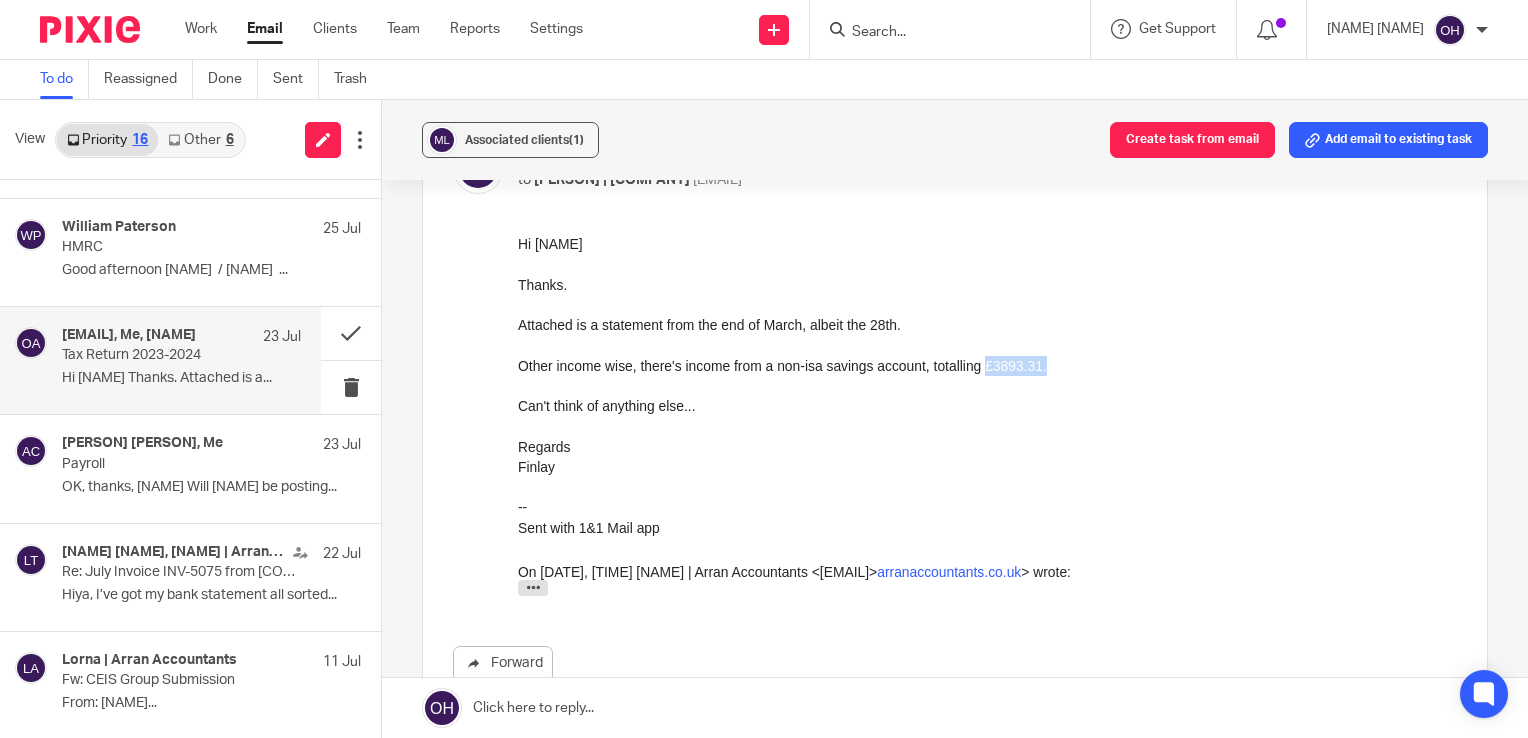 drag, startPoint x: 985, startPoint y: 367, endPoint x: 1050, endPoint y: 369, distance: 65.03076 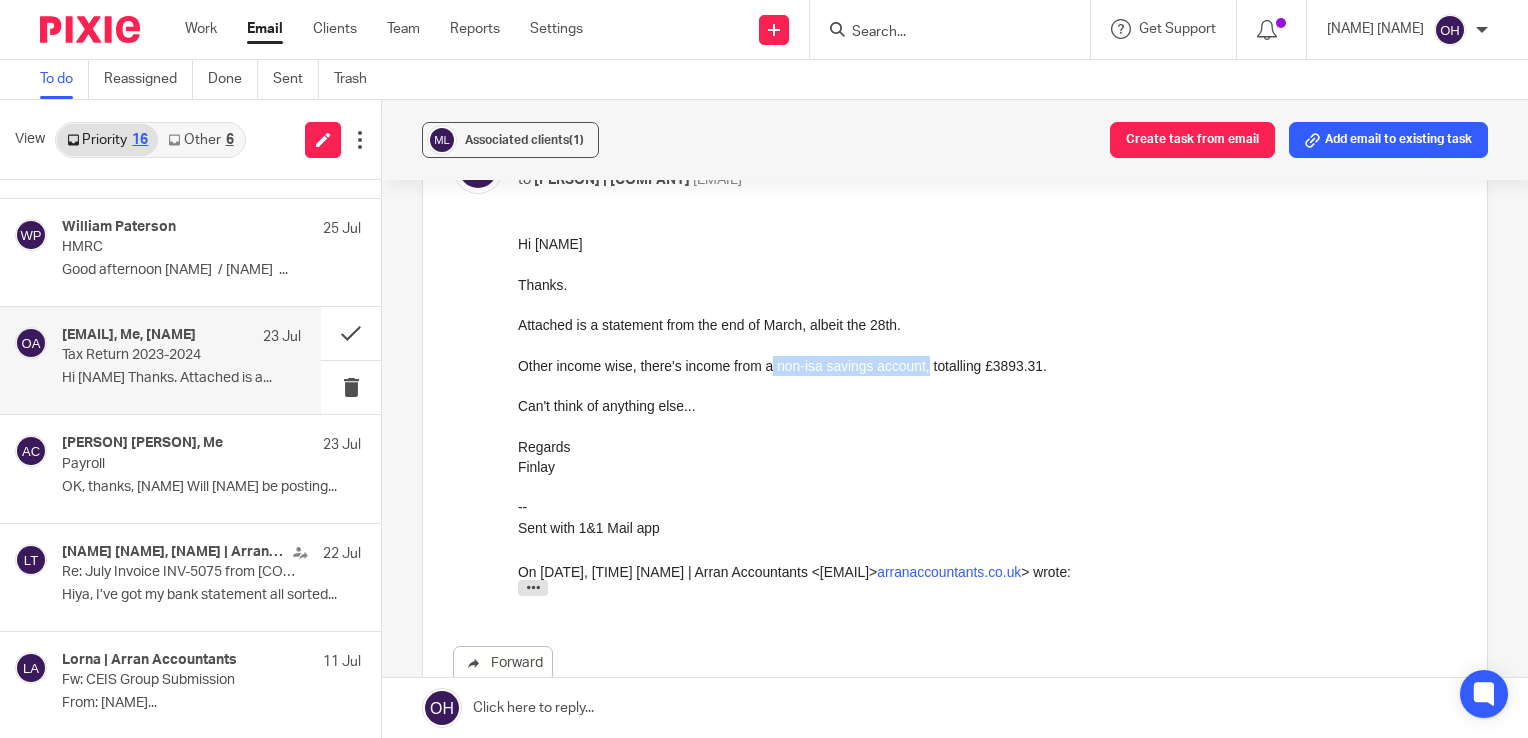 drag, startPoint x: 772, startPoint y: 374, endPoint x: 924, endPoint y: 371, distance: 152.0296 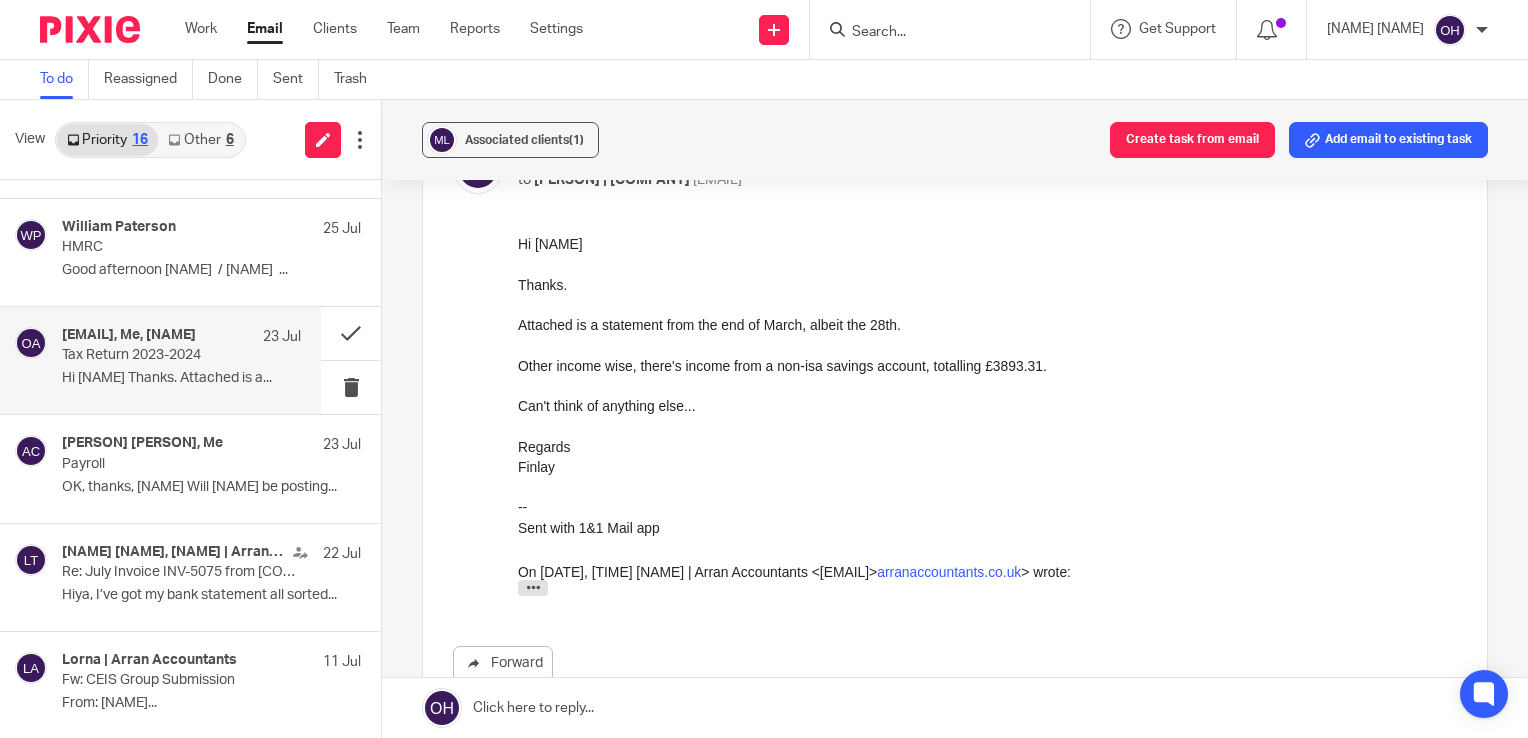 click on "Hi [PERSON] Thanks. Attached is a statement from the end of March, albeit the 28th. Other income wise, there's income from a non-isa savings account, totalling £3893.31. Can't think of anything else... Regards [PERSON] -- Sent with 1&1 Mail app On 22/07/2025, 16:15 [PERSON] | [COMPANY] <[EMAIL]> wrote: Hi [PERSON], Yes, I think we would need to get the tax return for 2024-25 completed as soon as possible. Can you confirm if your freeagent is up to date and send us over a bank statement dated 31st March 2025 for our records. Did you have any other income during this period? Kind regards, [PERSON] [PERSON] [PERSON] [COMPANY] [PHONE] On 22 Jul 2025 at 2:49pm, [PERSON] ([EMAIL]) wrote: Hi [PERSON], Just a quick question regarding this Island Business Resilliance Fund. Thanks! [PERSON] On 06/02/2025 09:05 GMT [PERSON] | [COMPANY] <[EMAIL]> wrote: Thanks [PERSON]. [PERSON] [PERSON] --" at bounding box center [987, 420] 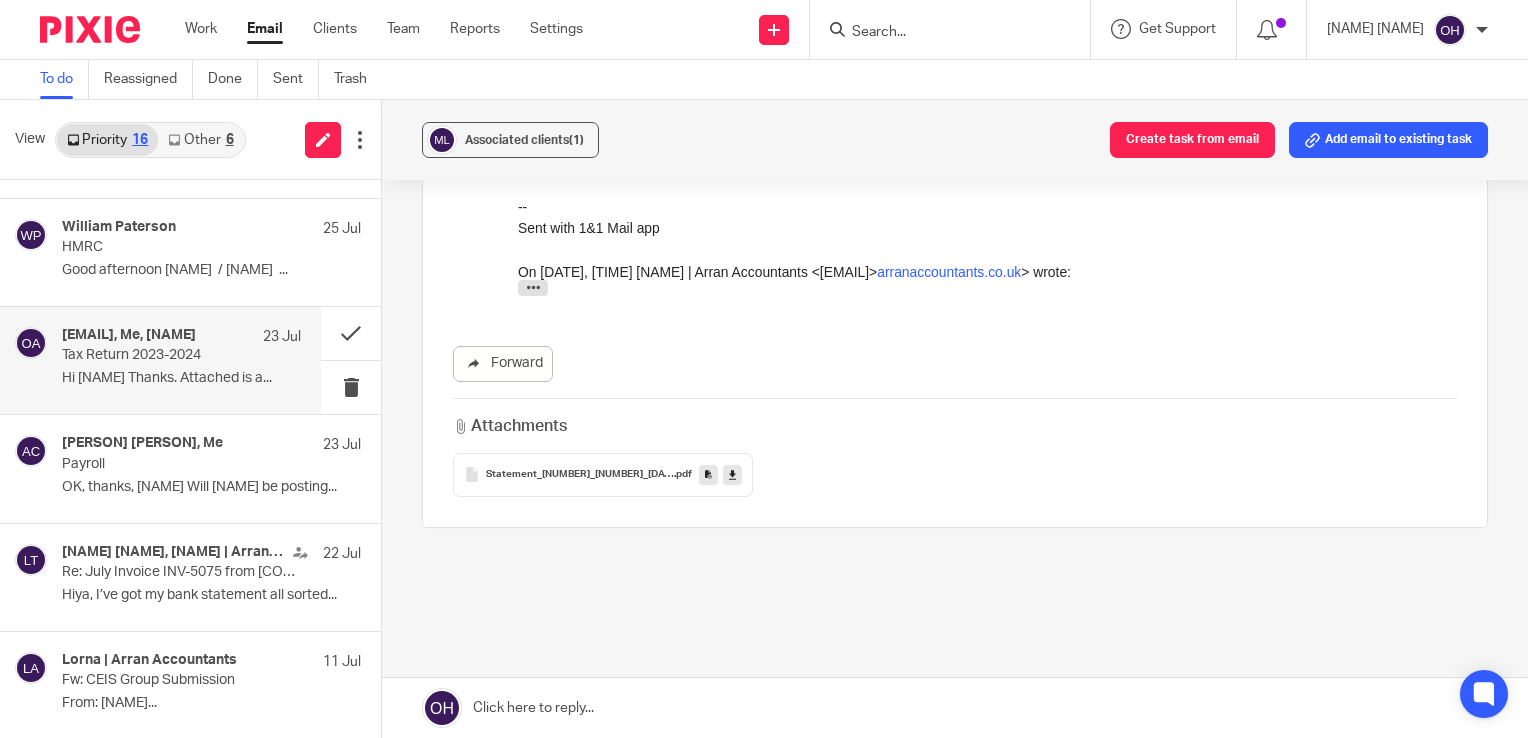 scroll, scrollTop: 1228, scrollLeft: 0, axis: vertical 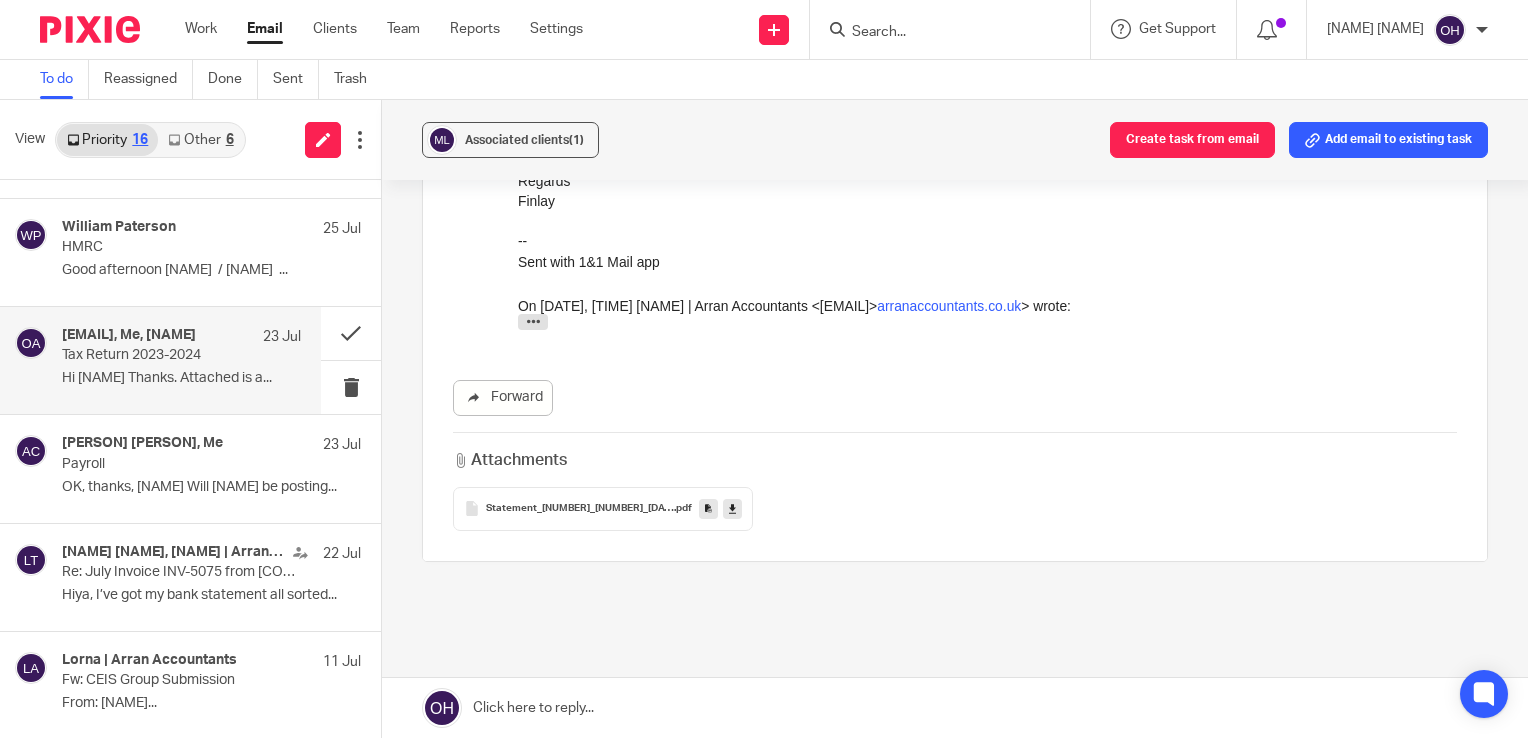 drag, startPoint x: 1273, startPoint y: 239, endPoint x: 1273, endPoint y: 204, distance: 35 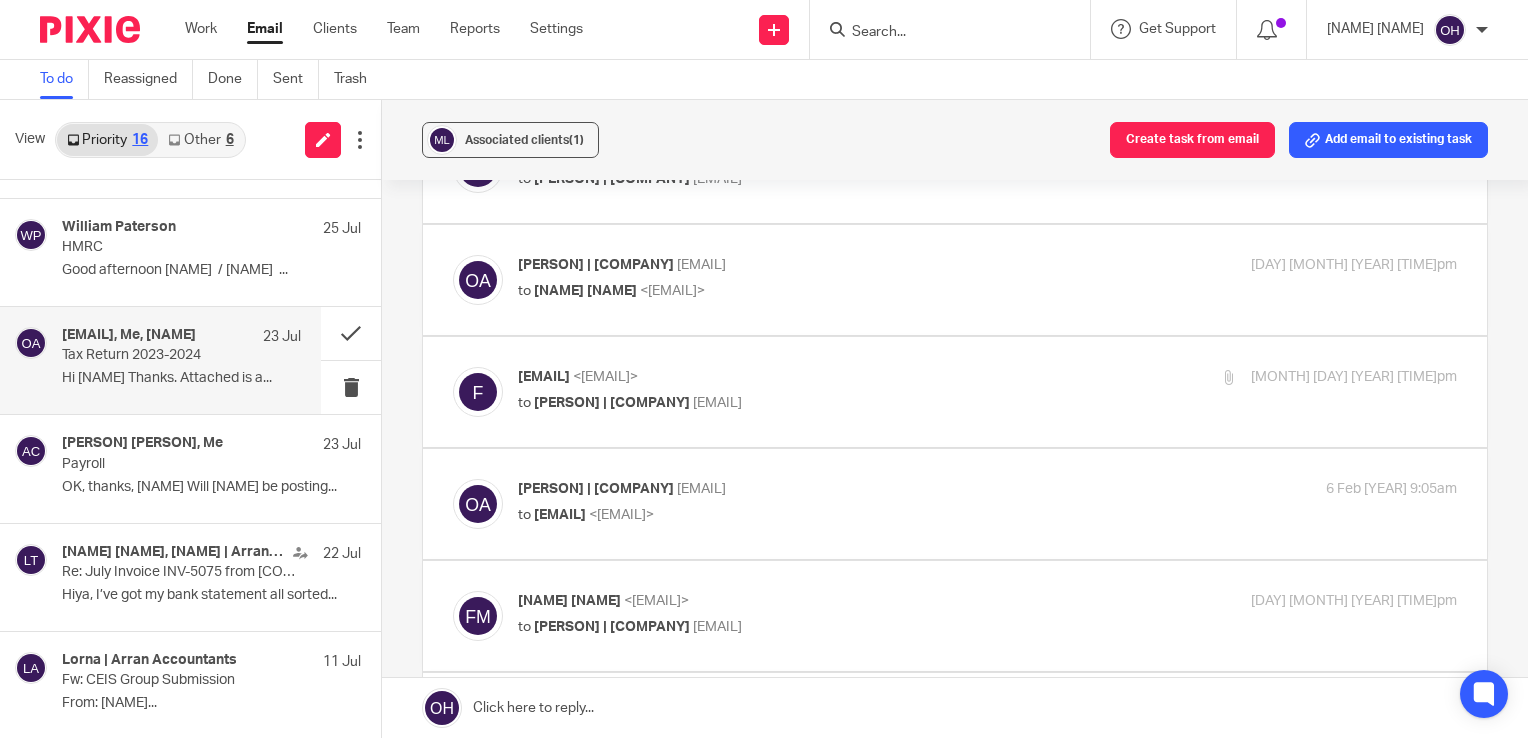 scroll, scrollTop: 0, scrollLeft: 0, axis: both 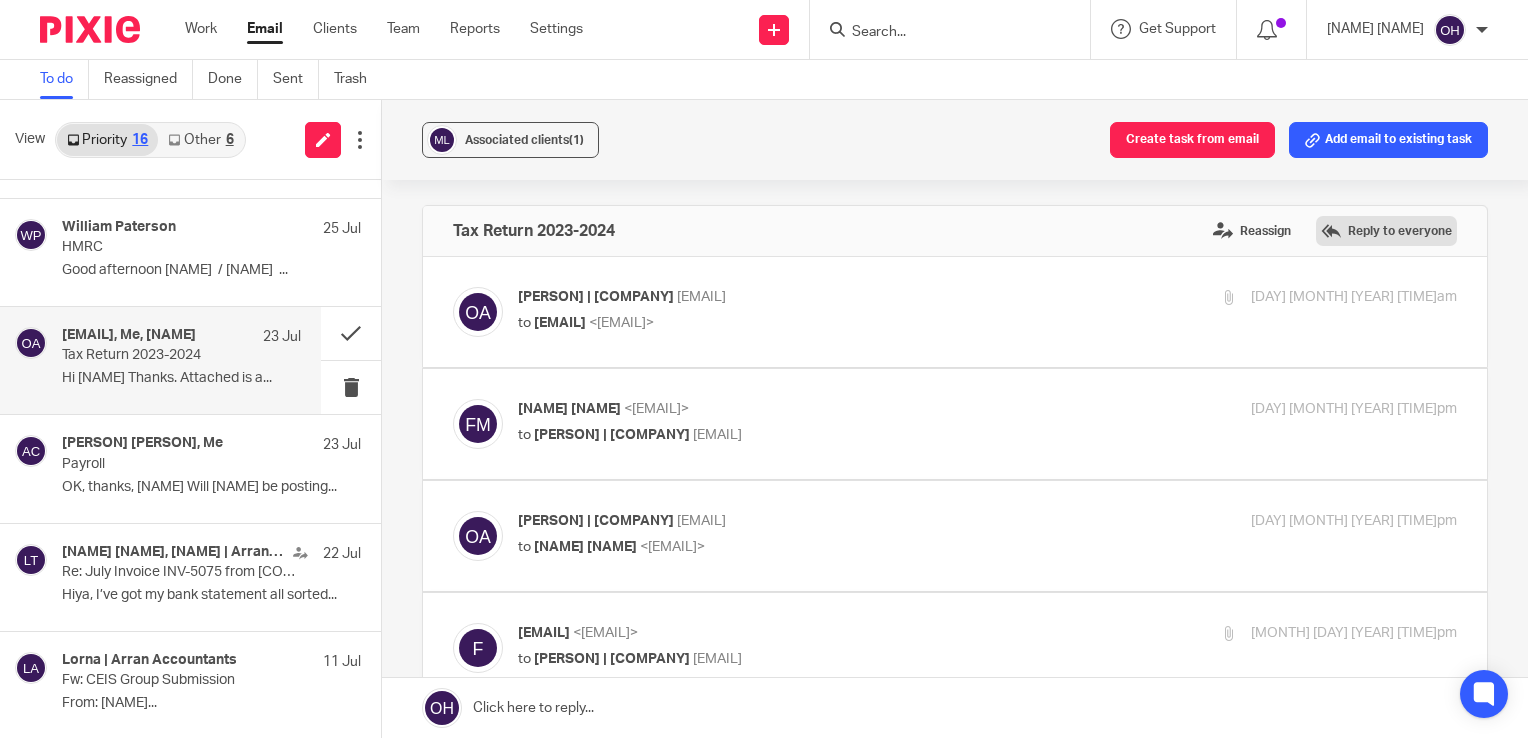 click on "Reply to everyone" at bounding box center (1386, 231) 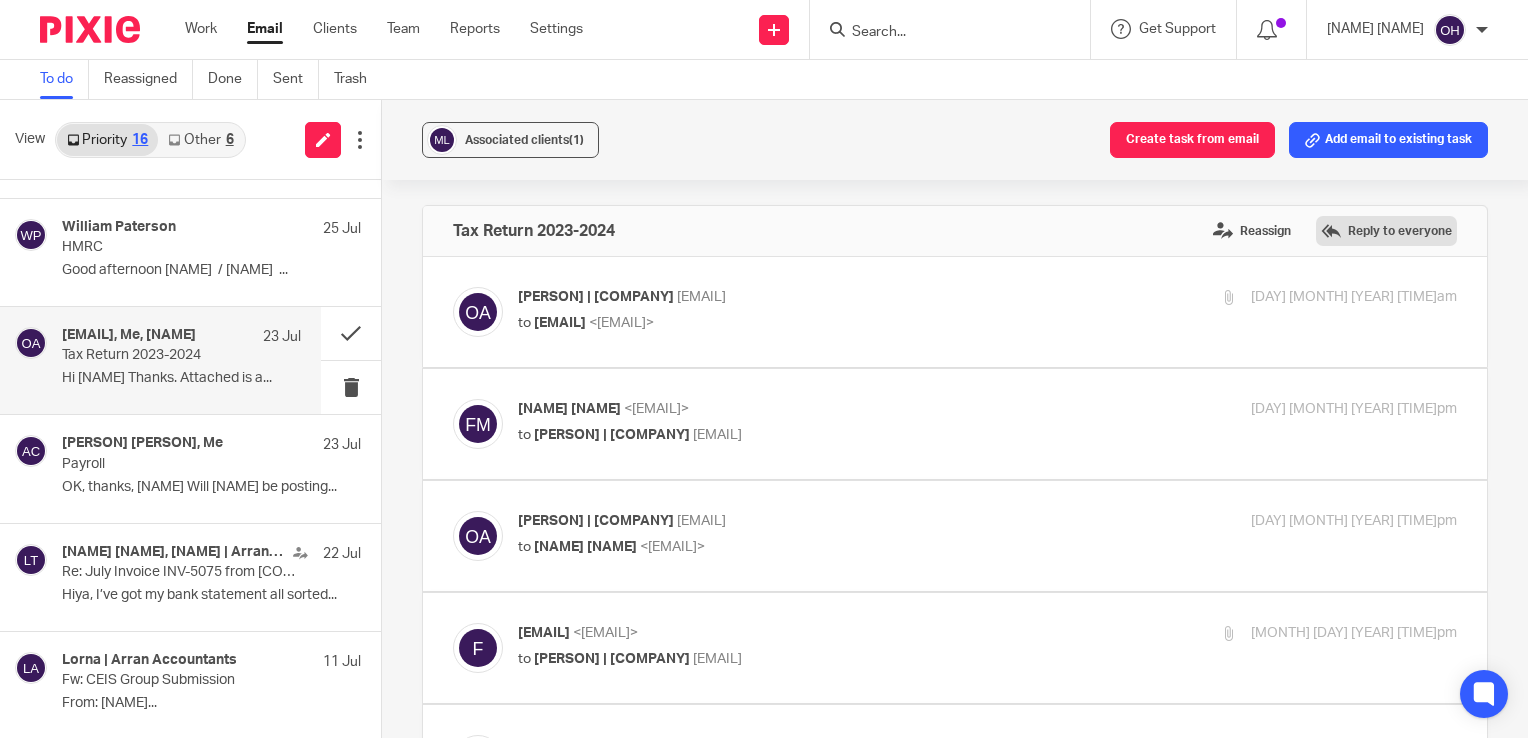 scroll, scrollTop: 1836, scrollLeft: 0, axis: vertical 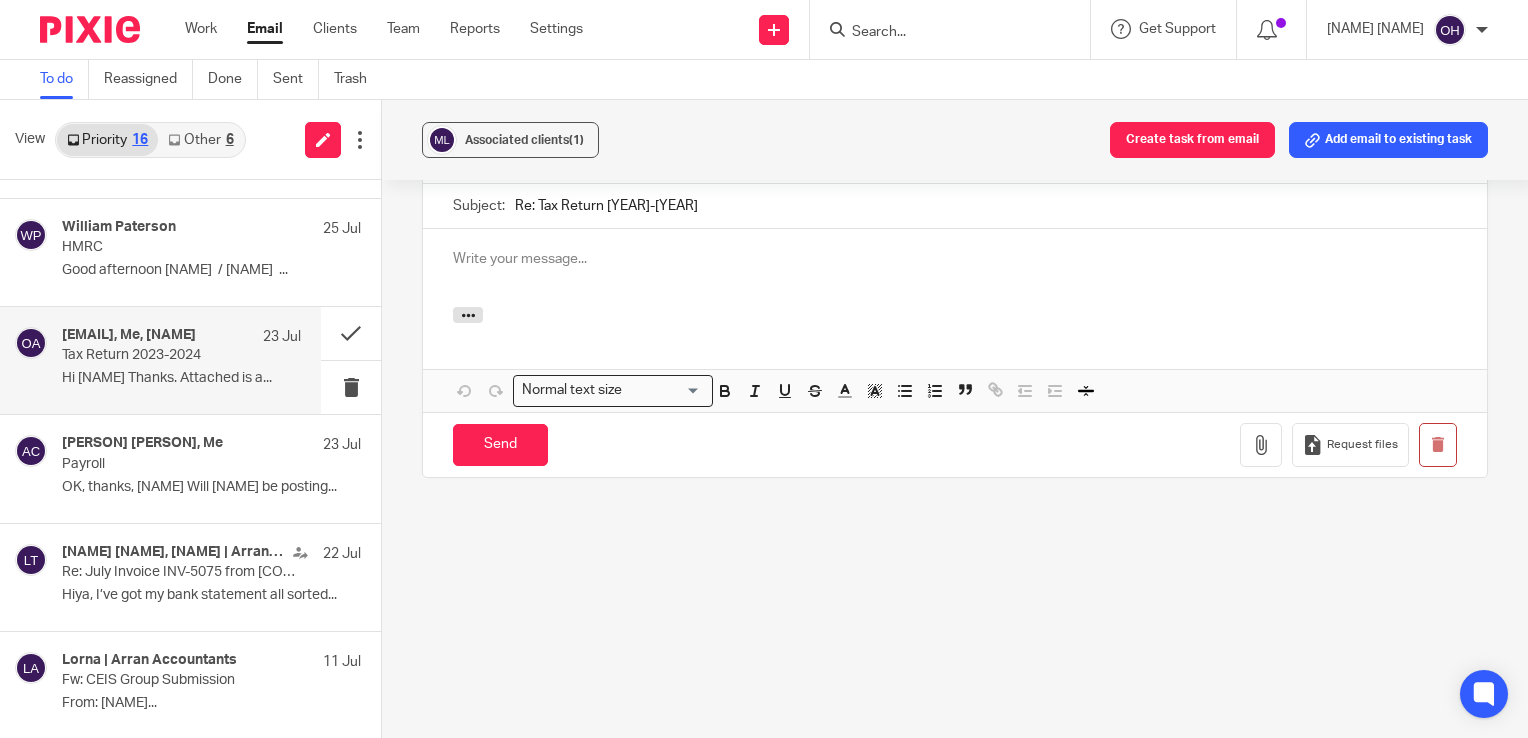 type 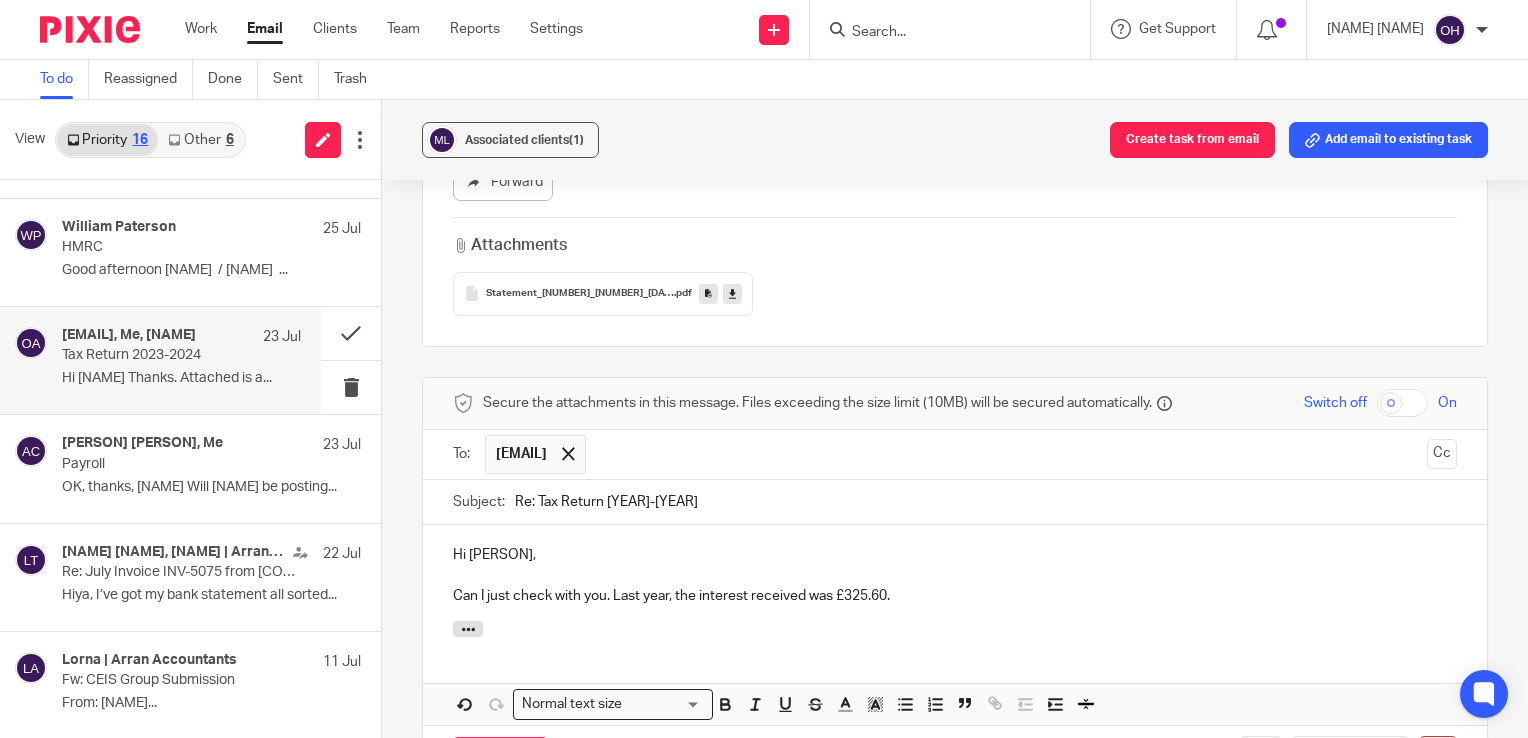 scroll, scrollTop: 1120, scrollLeft: 0, axis: vertical 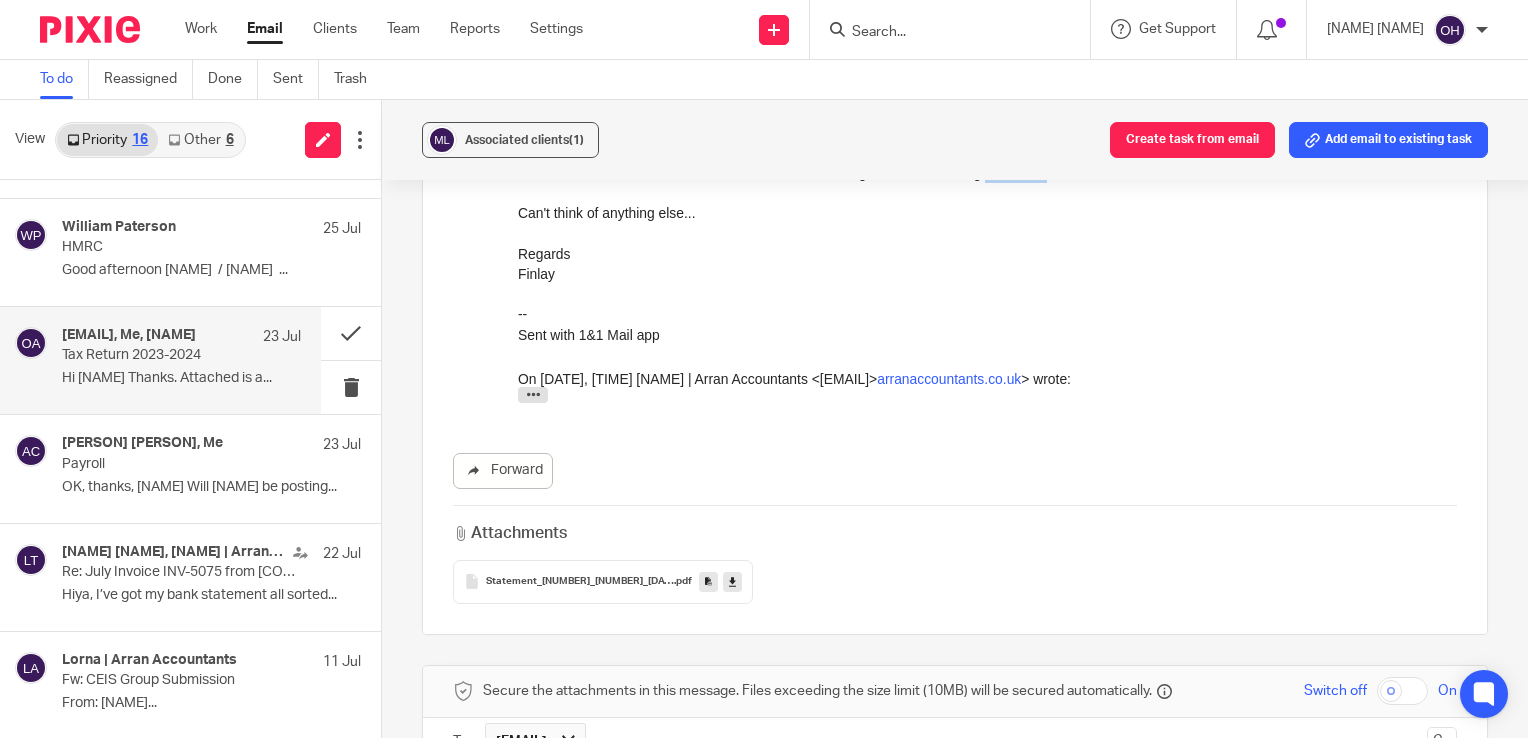drag, startPoint x: 1048, startPoint y: 176, endPoint x: 984, endPoint y: 180, distance: 64.12488 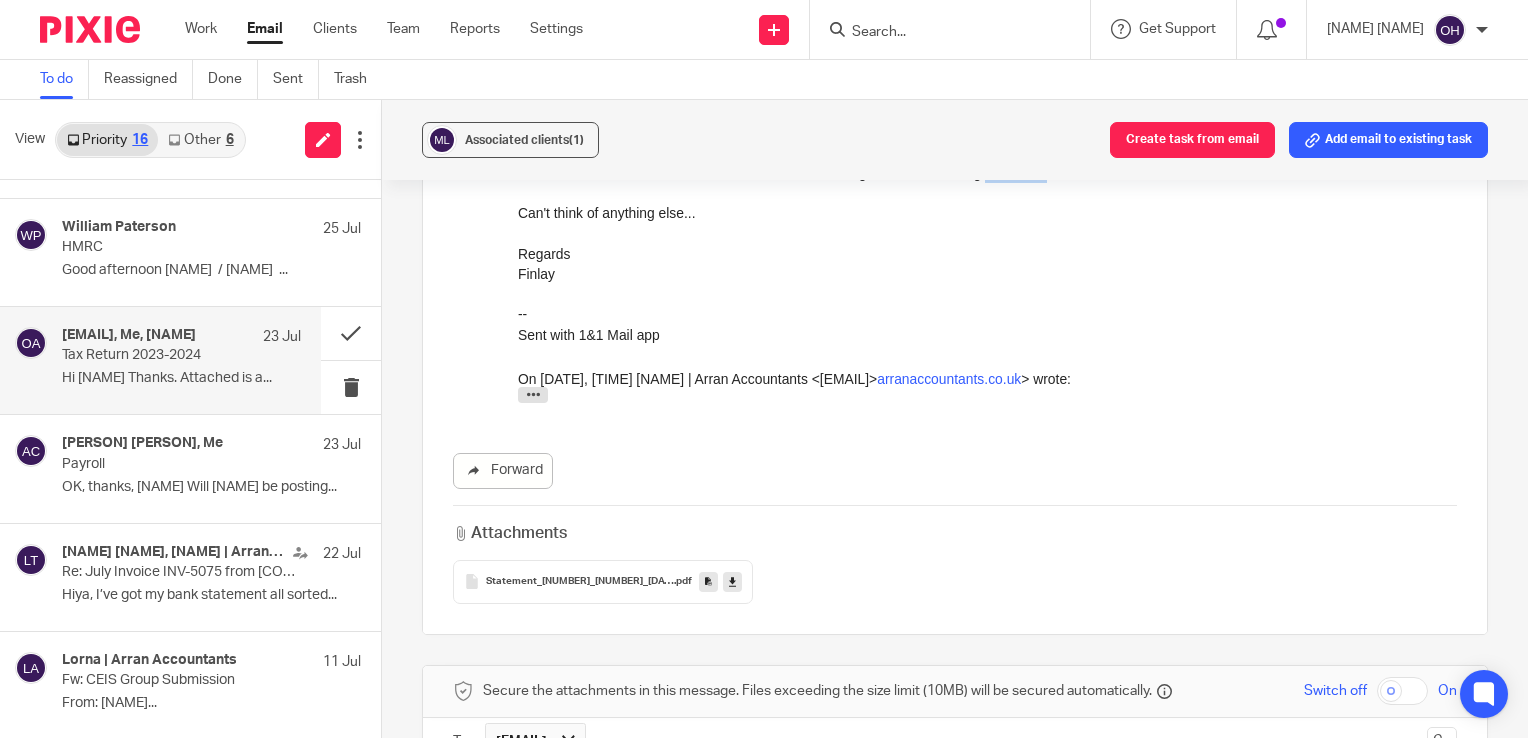 click on "Hi [PERSON] Thanks. Attached is a statement from the end of March, albeit the 28th. Other income wise, there's income from a non-isa savings account, totalling £3893.31. Can't think of anything else... Regards [PERSON] -- Sent with 1&1 Mail app On 22/07/2025, 16:15 [PERSON] | [COMPANY] <[EMAIL]> wrote: Hi [PERSON], Yes, I think we would need to get the tax return for 2024-25 completed as soon as possible. Can you confirm if your freeagent is up to date and send us over a bank statement dated 31st March 2025 for our records. Did you have any other income during this period? Kind regards, [PERSON] [PERSON] [PERSON] [COMPANY] [PHONE] On 22 Jul 2025 at 2:49pm, [PERSON] ([EMAIL]) wrote: Hi [PERSON], Just a quick question regarding this Island Business Resilliance Fund. Thanks! [PERSON] On 06/02/2025 09:05 GMT [PERSON] | [COMPANY] <[EMAIL]> wrote: Thanks [PERSON]. [PERSON] [PERSON] --" at bounding box center (987, 227) 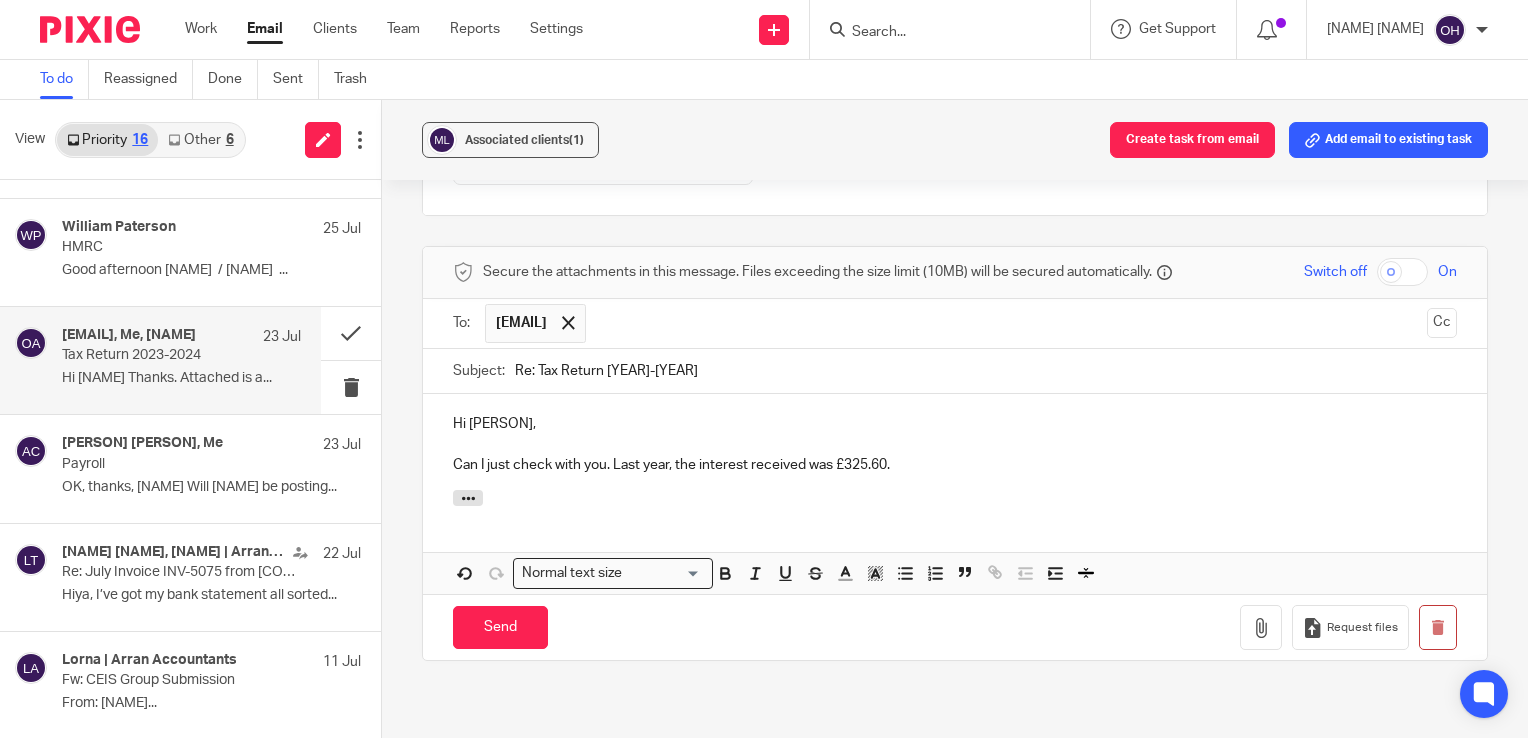 scroll, scrollTop: 1568, scrollLeft: 0, axis: vertical 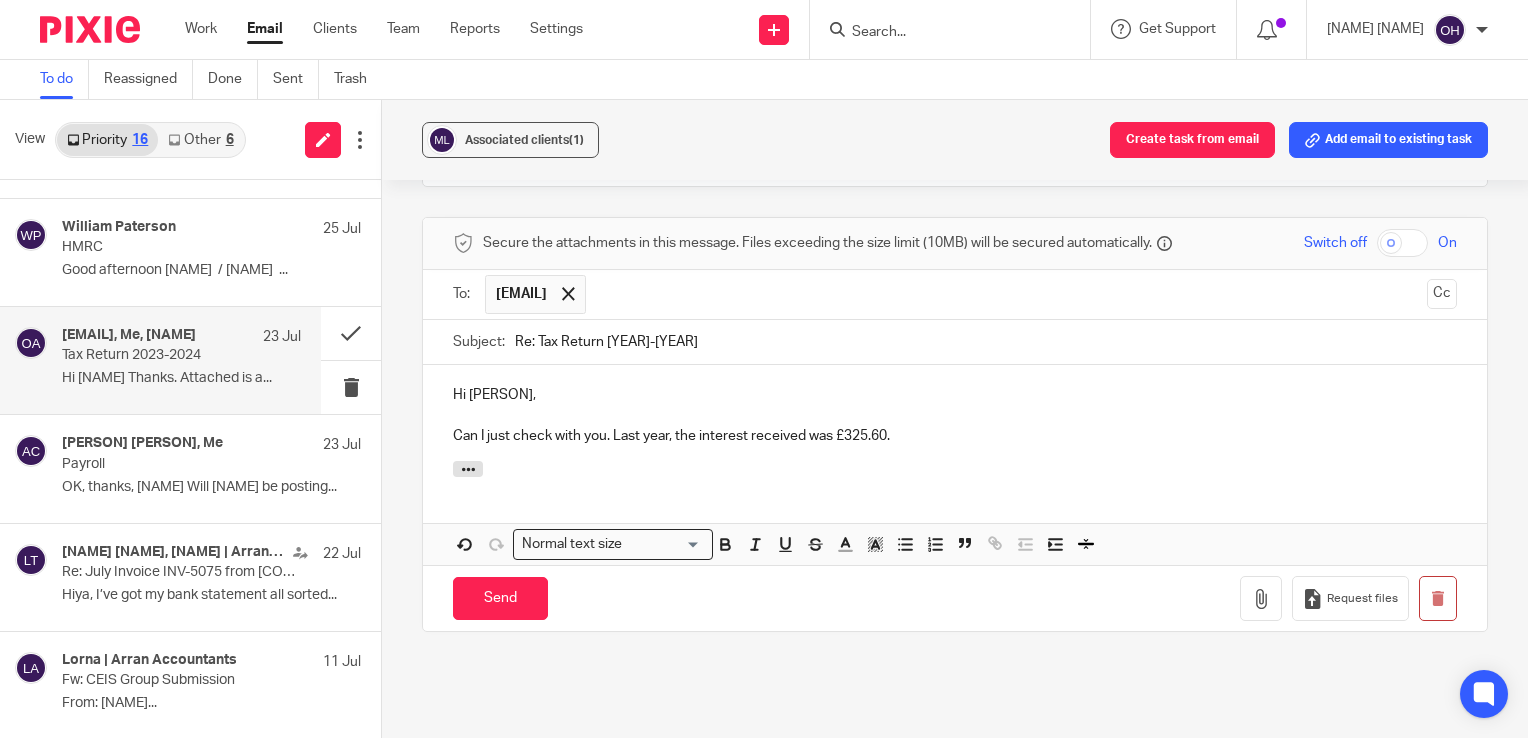 drag, startPoint x: 868, startPoint y: 647, endPoint x: 944, endPoint y: 658, distance: 76.79192 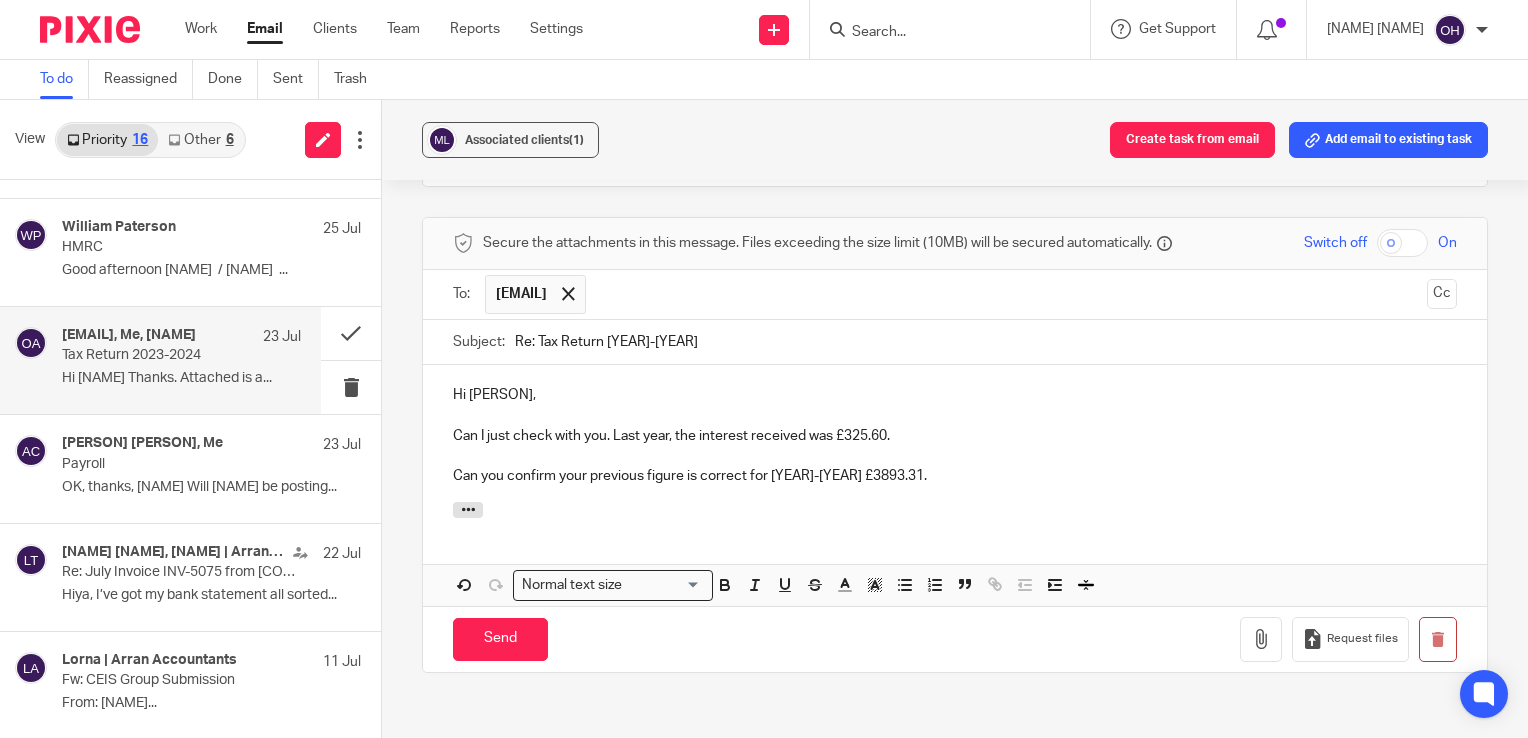 click on "Can you confirm your previous figure is correct for [YEAR]-[YEAR] £3893.31." at bounding box center [955, 476] 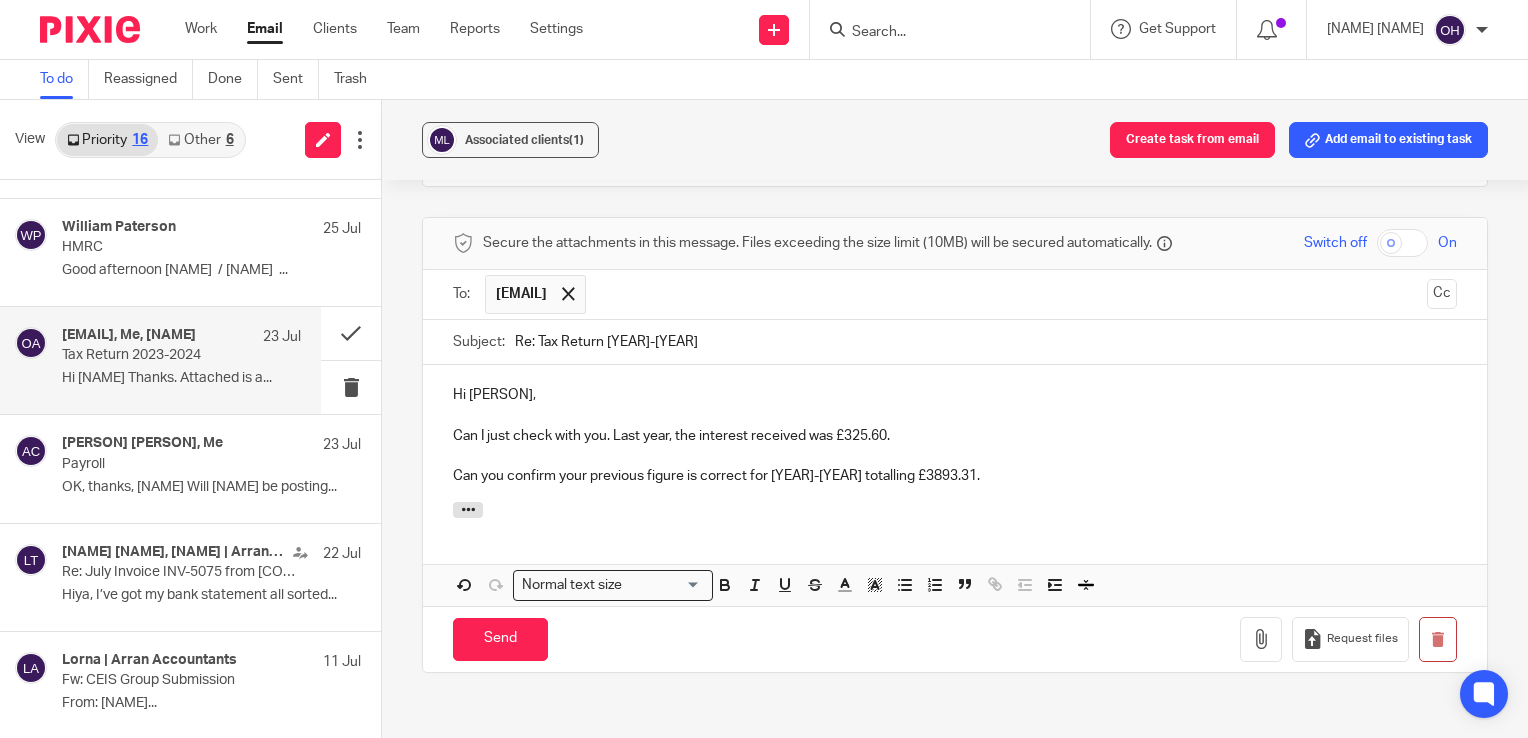 click on "Can you confirm your previous figure is correct for [YEAR]-[YEAR] totalling £3893.31." at bounding box center (955, 476) 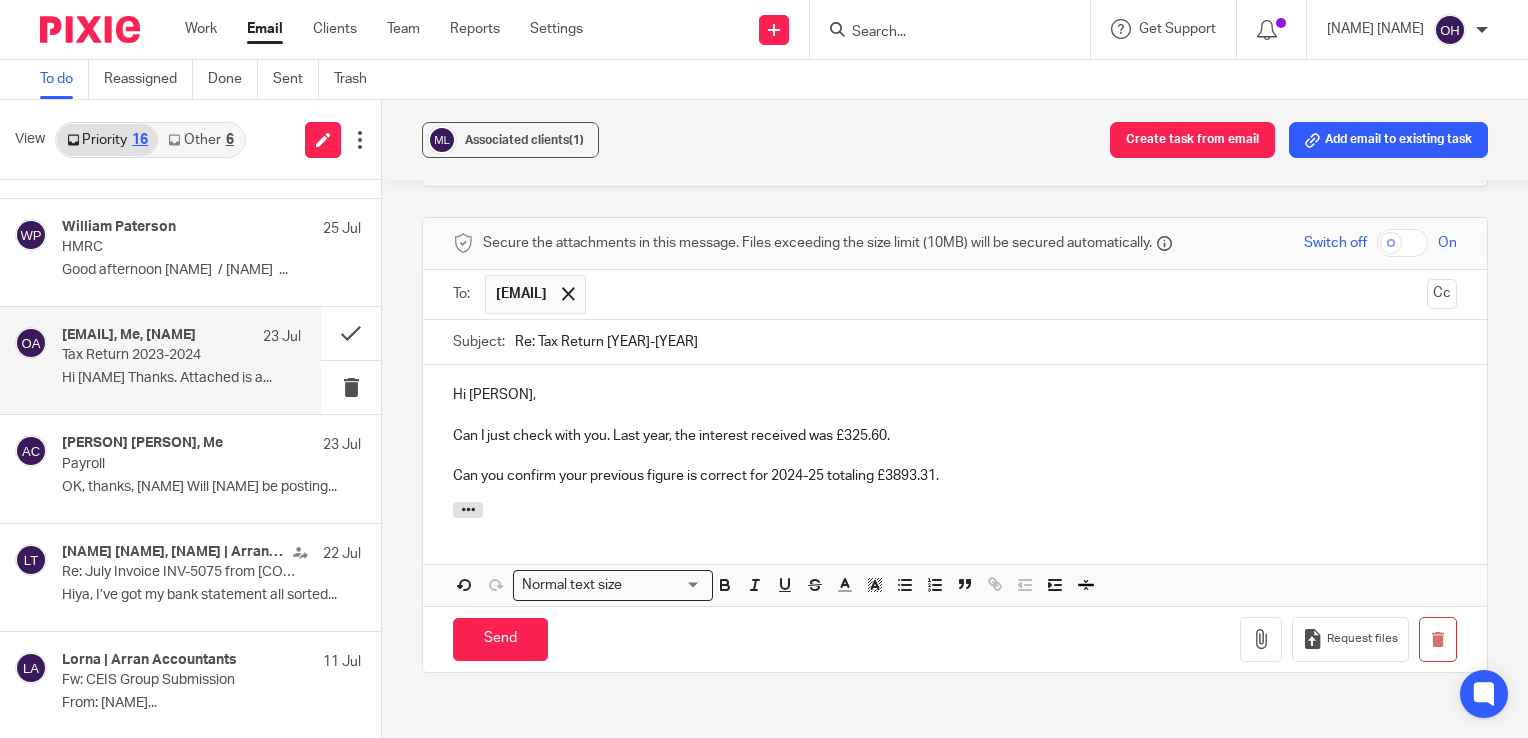 click on "Can you confirm your previous figure is correct for 2024-25 totaling £3893.31." at bounding box center (955, 476) 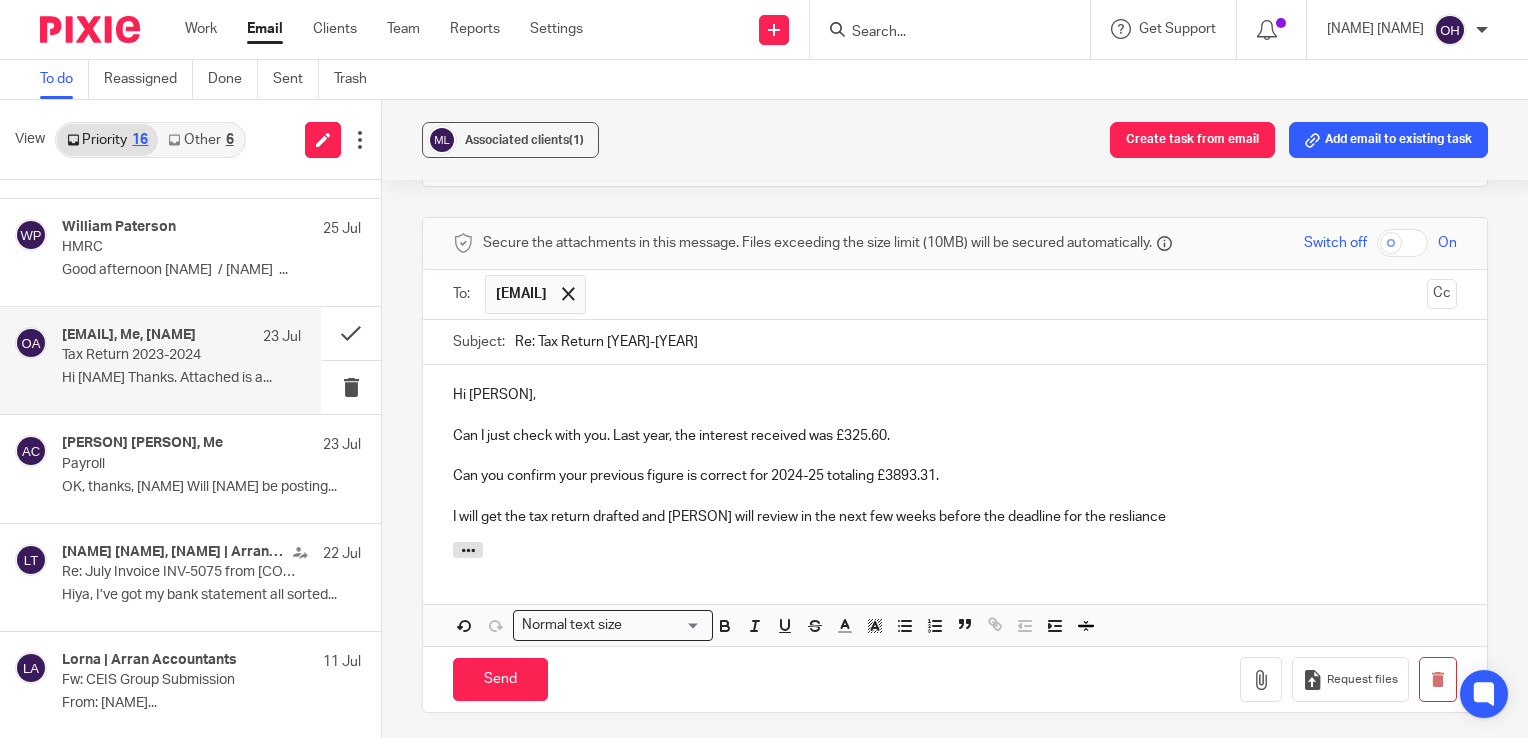 scroll, scrollTop: 1784, scrollLeft: 0, axis: vertical 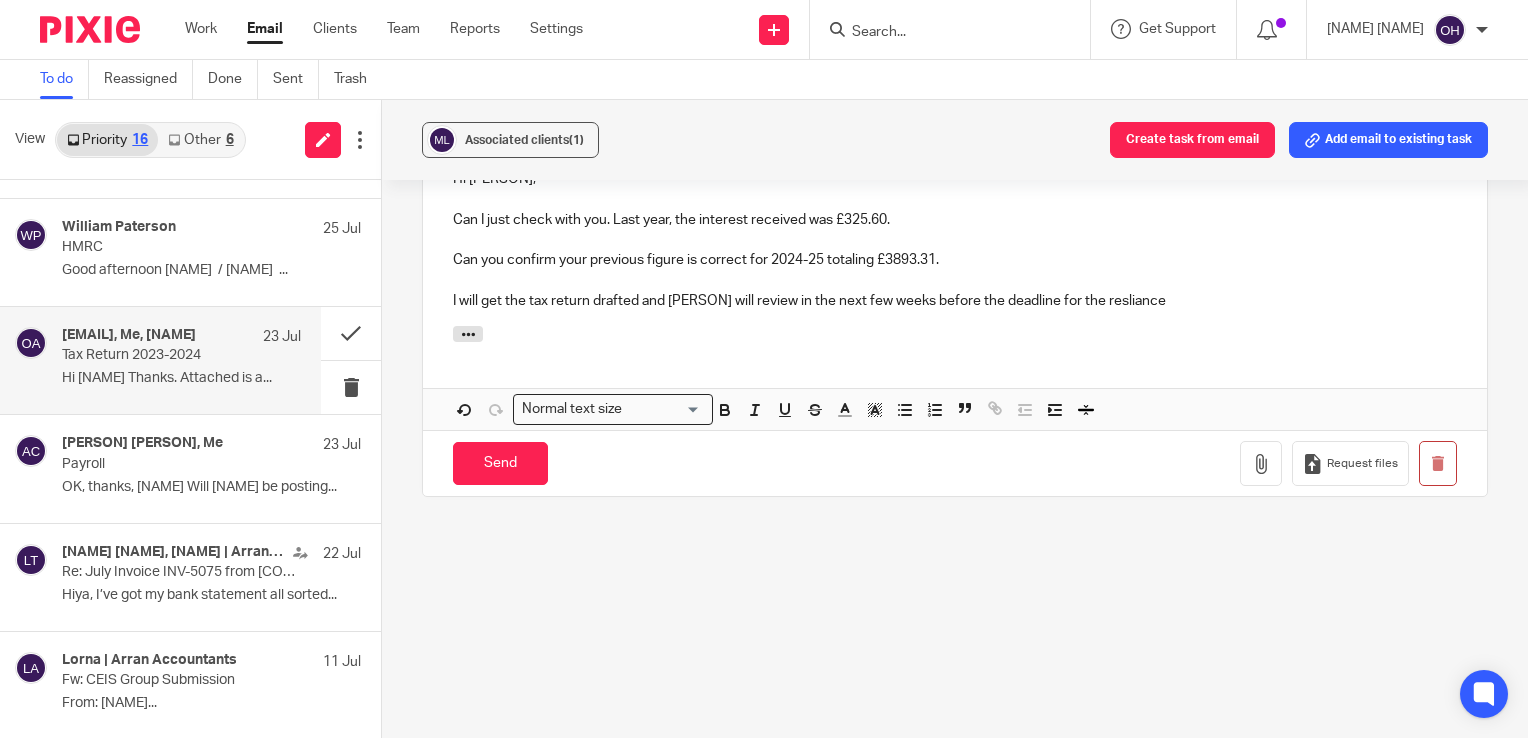 click on "I will get the tax return drafted and [PERSON] will review in the next few weeks before the deadline for the resliance" at bounding box center (955, 301) 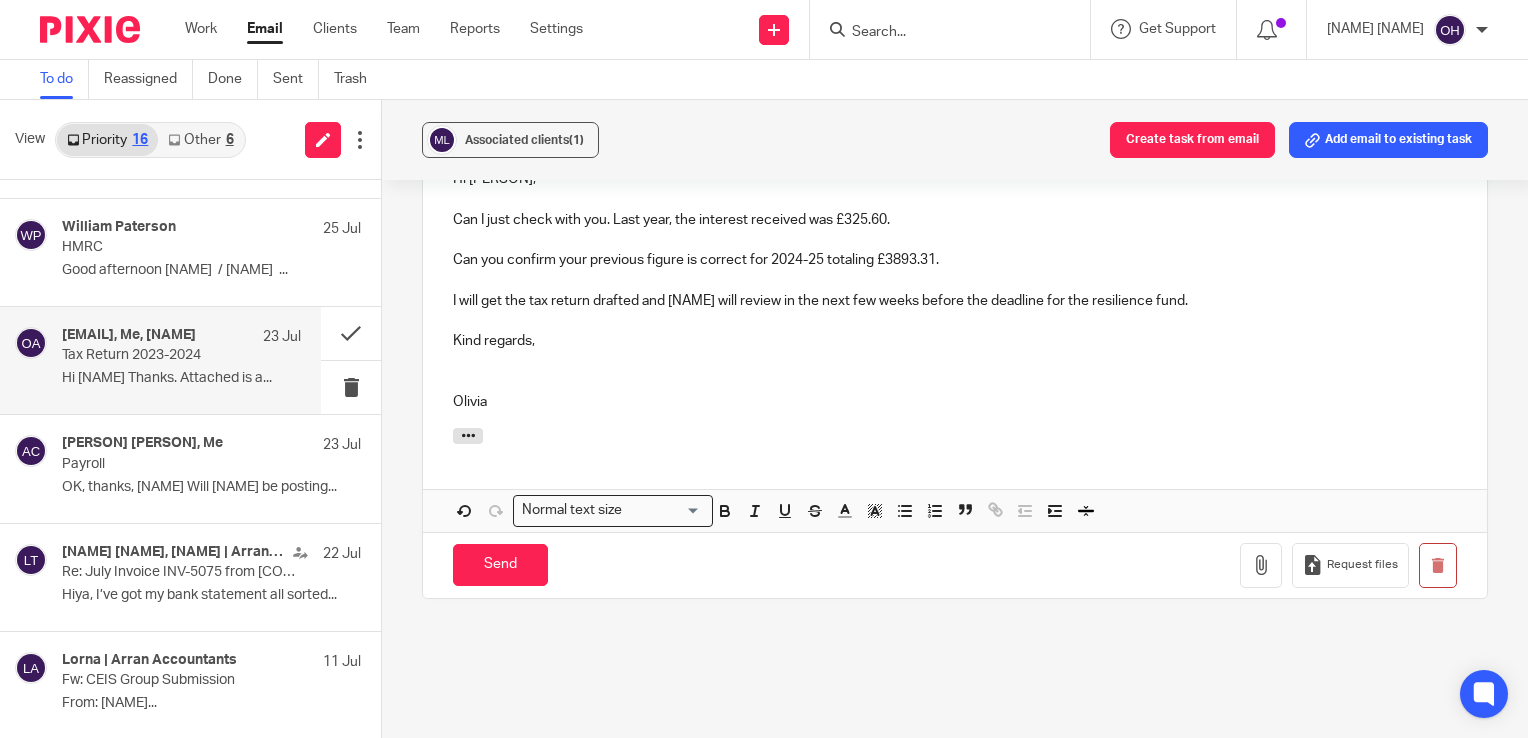scroll, scrollTop: 1930, scrollLeft: 0, axis: vertical 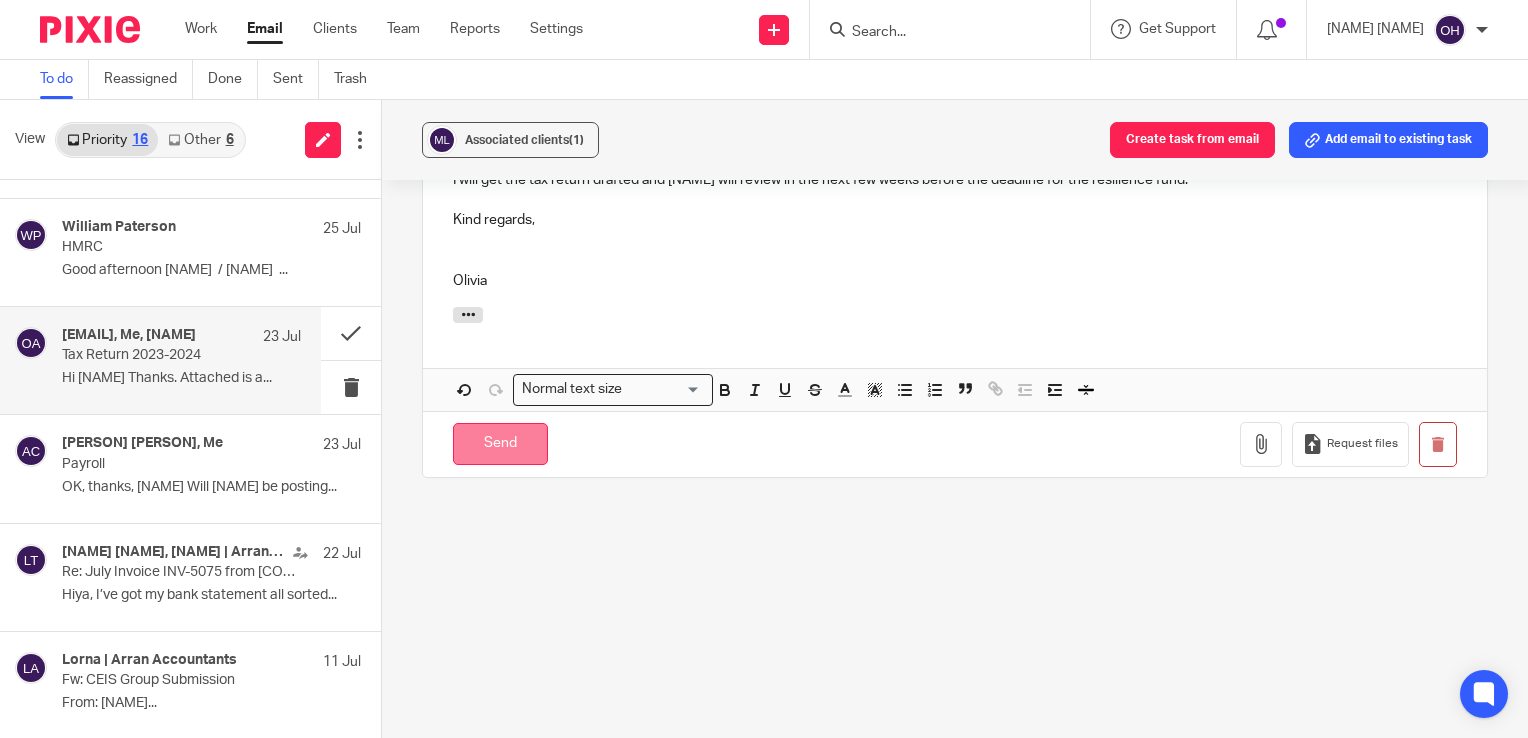 click on "Send" at bounding box center (500, 444) 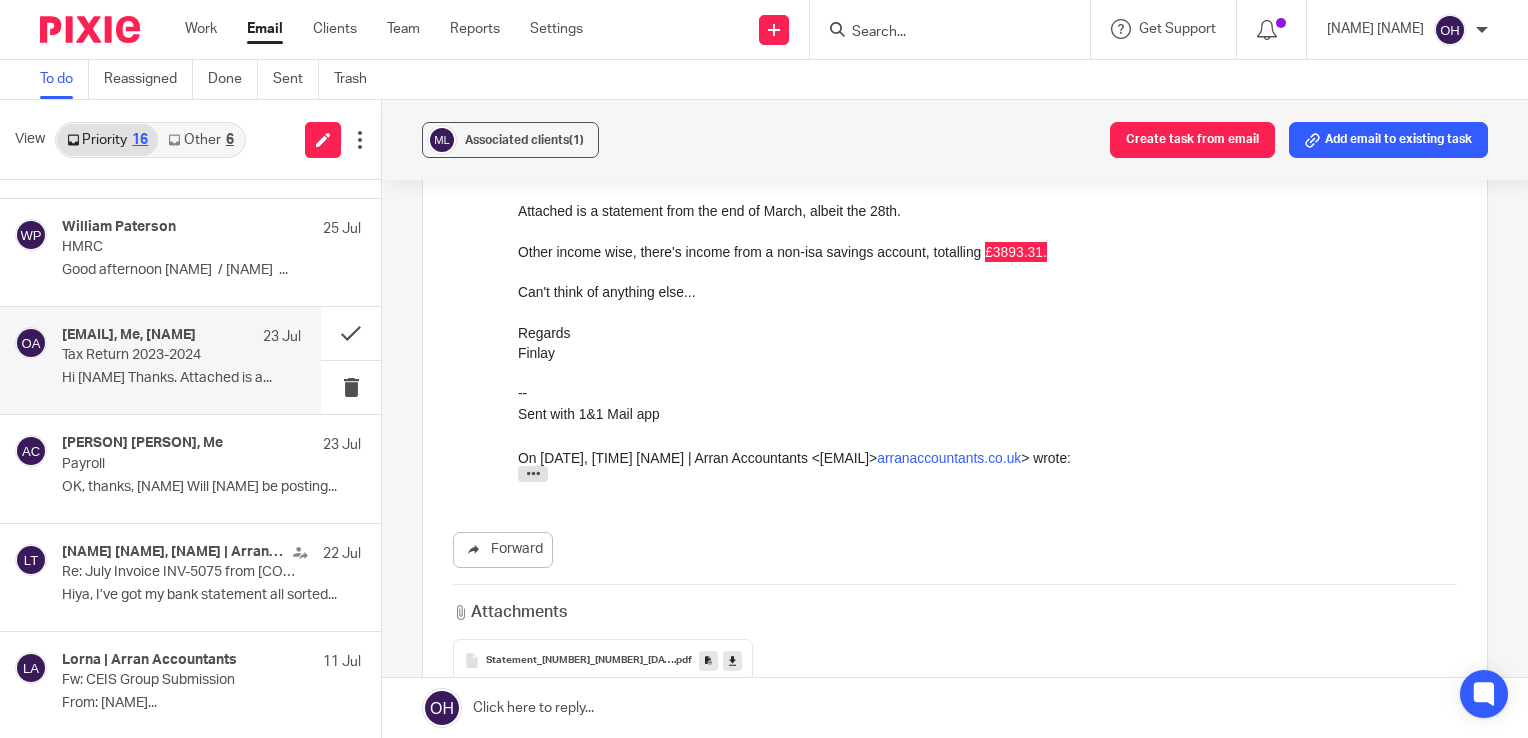 scroll, scrollTop: 1032, scrollLeft: 0, axis: vertical 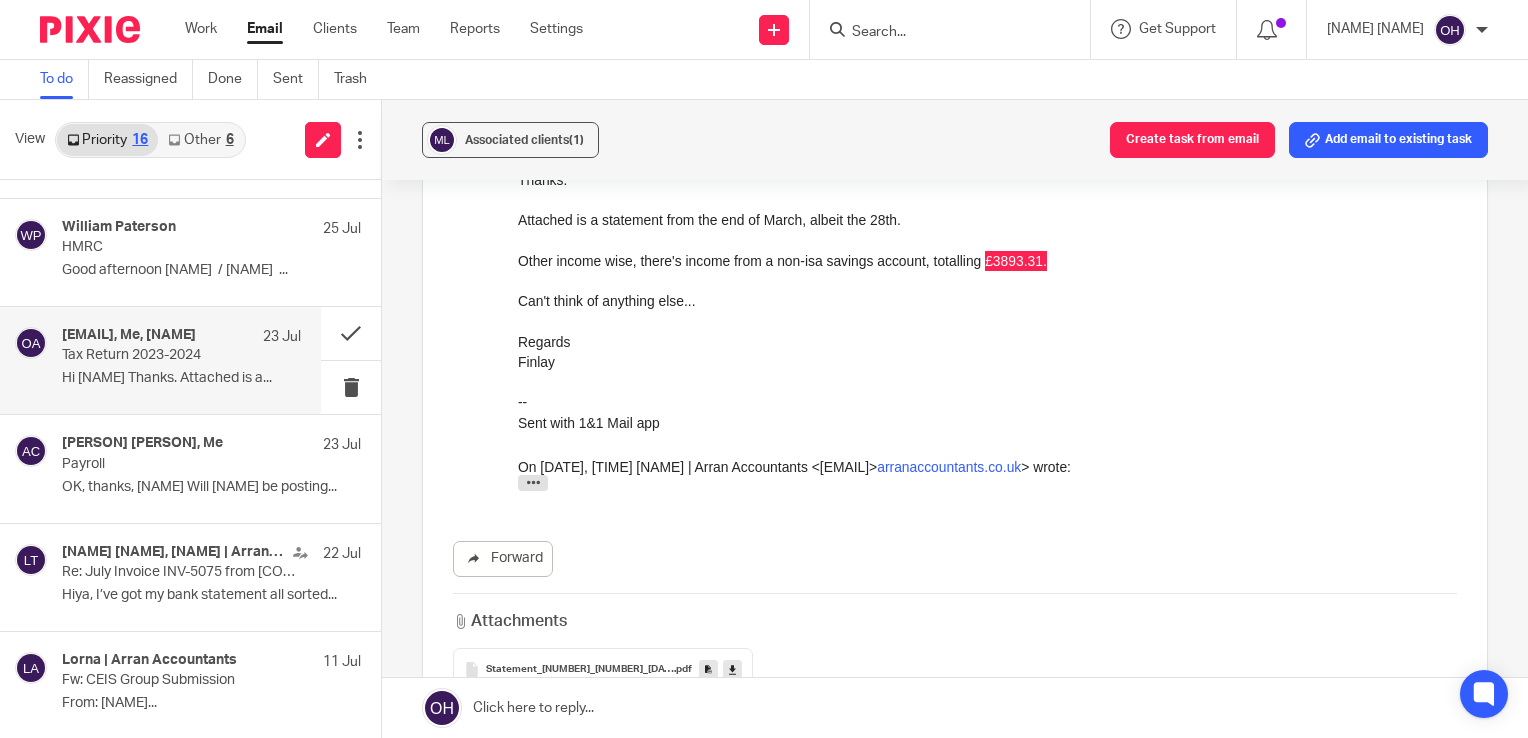 click on "Hi [PERSON] Thanks. Attached is a statement from the end of March, albeit the 28th. Other income wise, there's income from a non-isa savings account, totalling £3893.31. Can't think of anything else... Regards [PERSON] -- Sent with 1&1 Mail app On 22/07/2025, 16:15 [PERSON] | [COMPANY] <[EMAIL]> wrote: Hi [PERSON], Yes, I think we would need to get the tax return for 2024-25 completed as soon as possible. Can you confirm if your freeagent is up to date and send us over a bank statement dated 31st March 2025 for our records. Did you have any other income during this period? Kind regards, [PERSON] [PERSON] [PERSON] [COMPANY] [PHONE] On 22 Jul 2025 at 2:49pm, [PERSON] ([EMAIL]) wrote: Hi [PERSON], Just a quick question regarding this Island Business Resilliance Fund. Thanks! [PERSON] On 06/02/2025 09:05 GMT [PERSON] | [COMPANY] <[EMAIL]> wrote: Thanks [PERSON]. [PERSON] [PERSON] --" at bounding box center (987, 315) 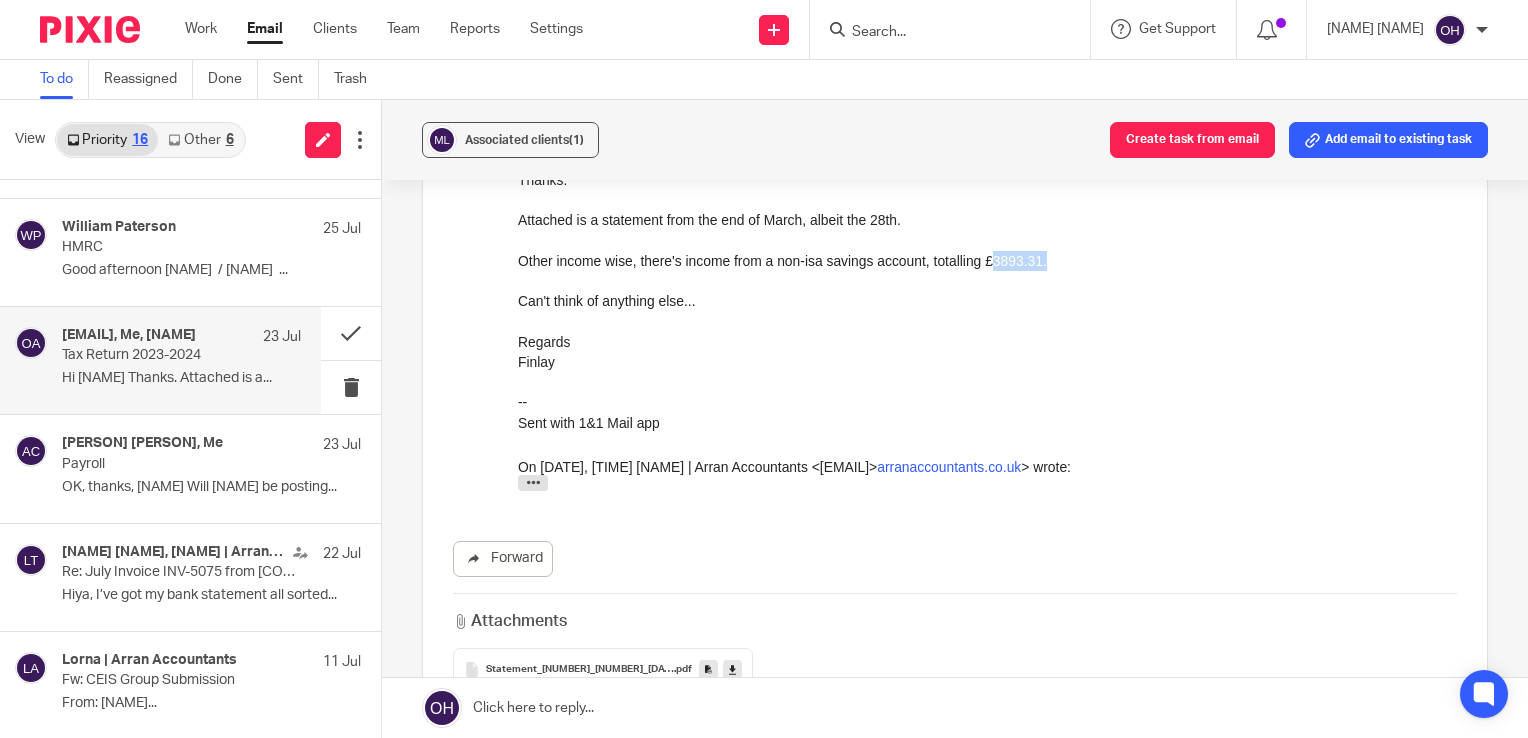 drag, startPoint x: 992, startPoint y: 263, endPoint x: 1040, endPoint y: 263, distance: 48 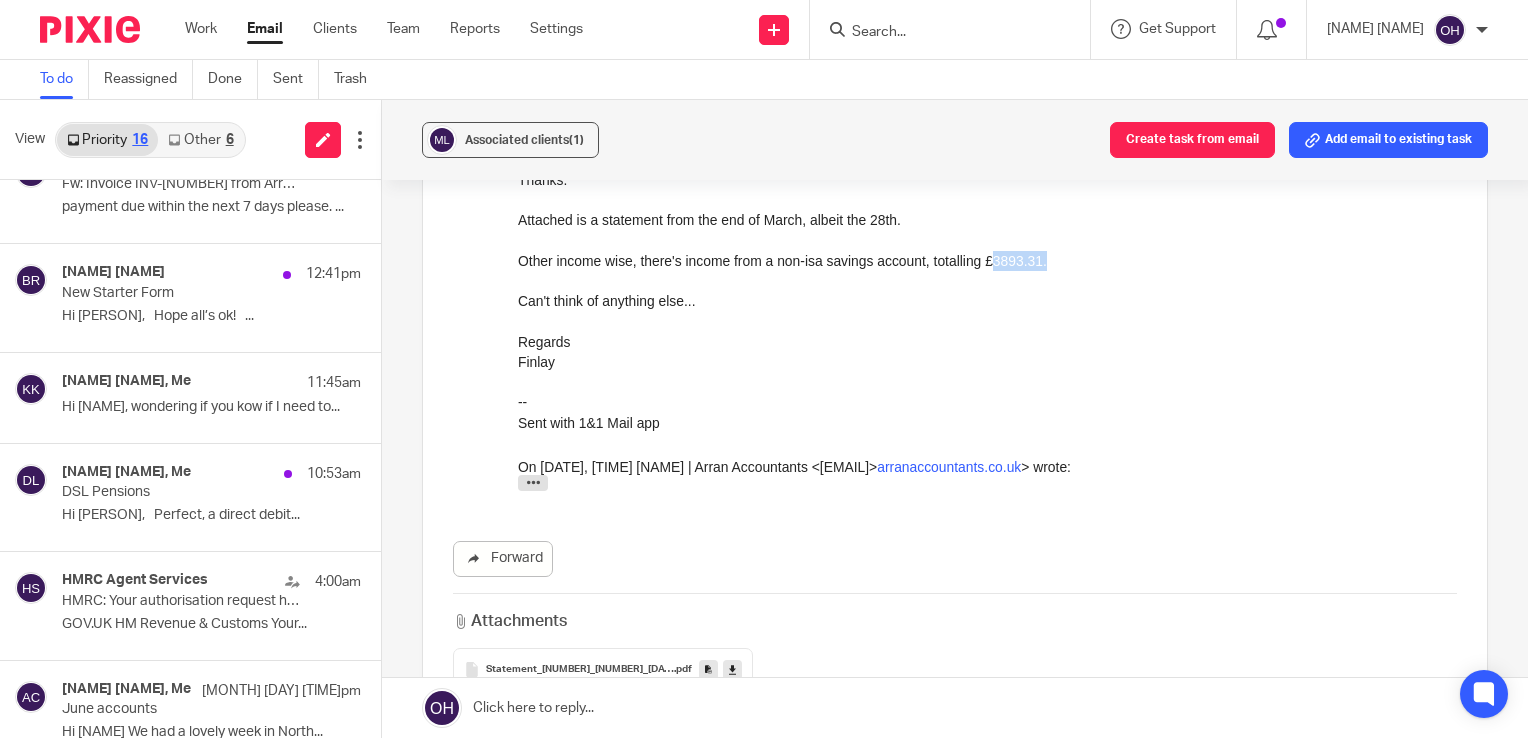 scroll, scrollTop: 0, scrollLeft: 0, axis: both 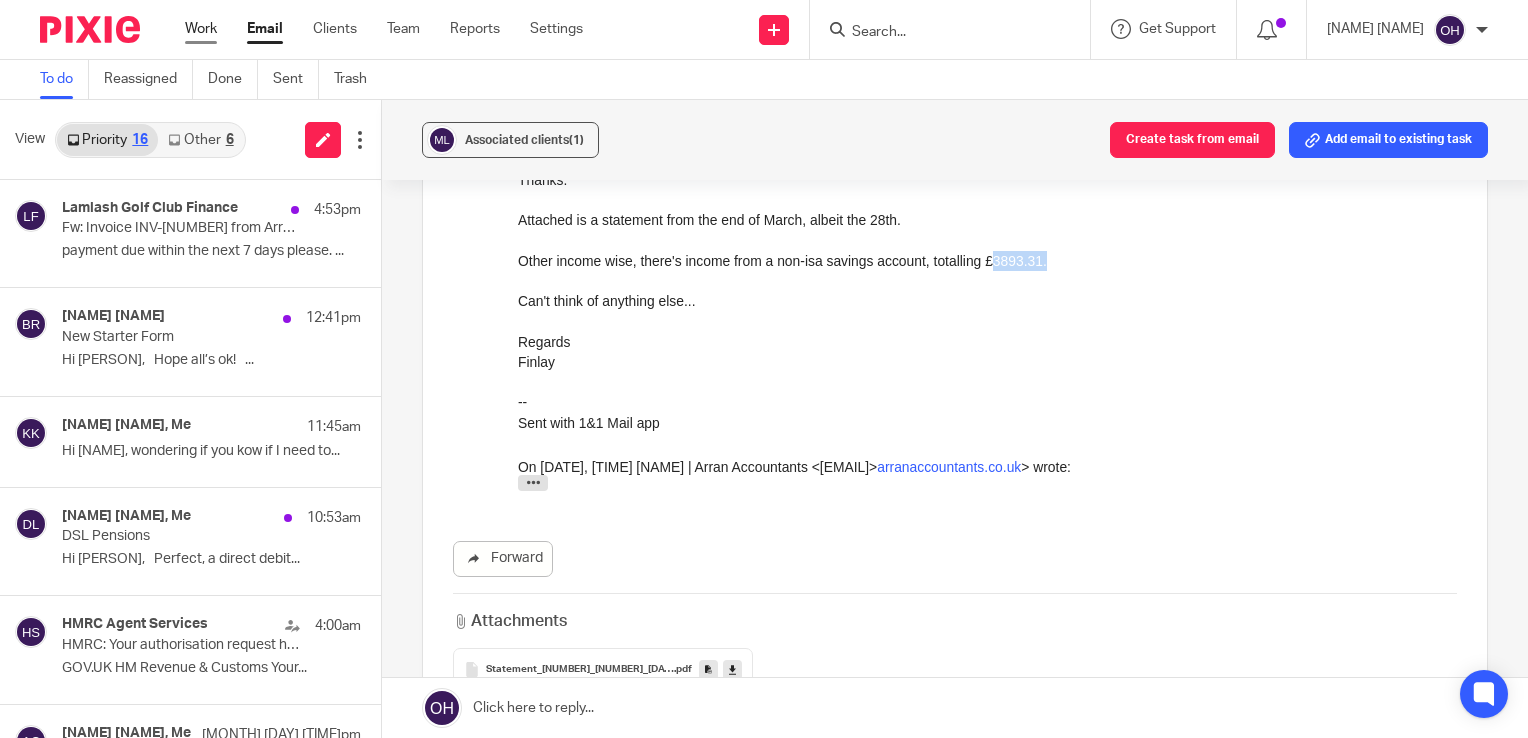 click on "Work" at bounding box center [201, 29] 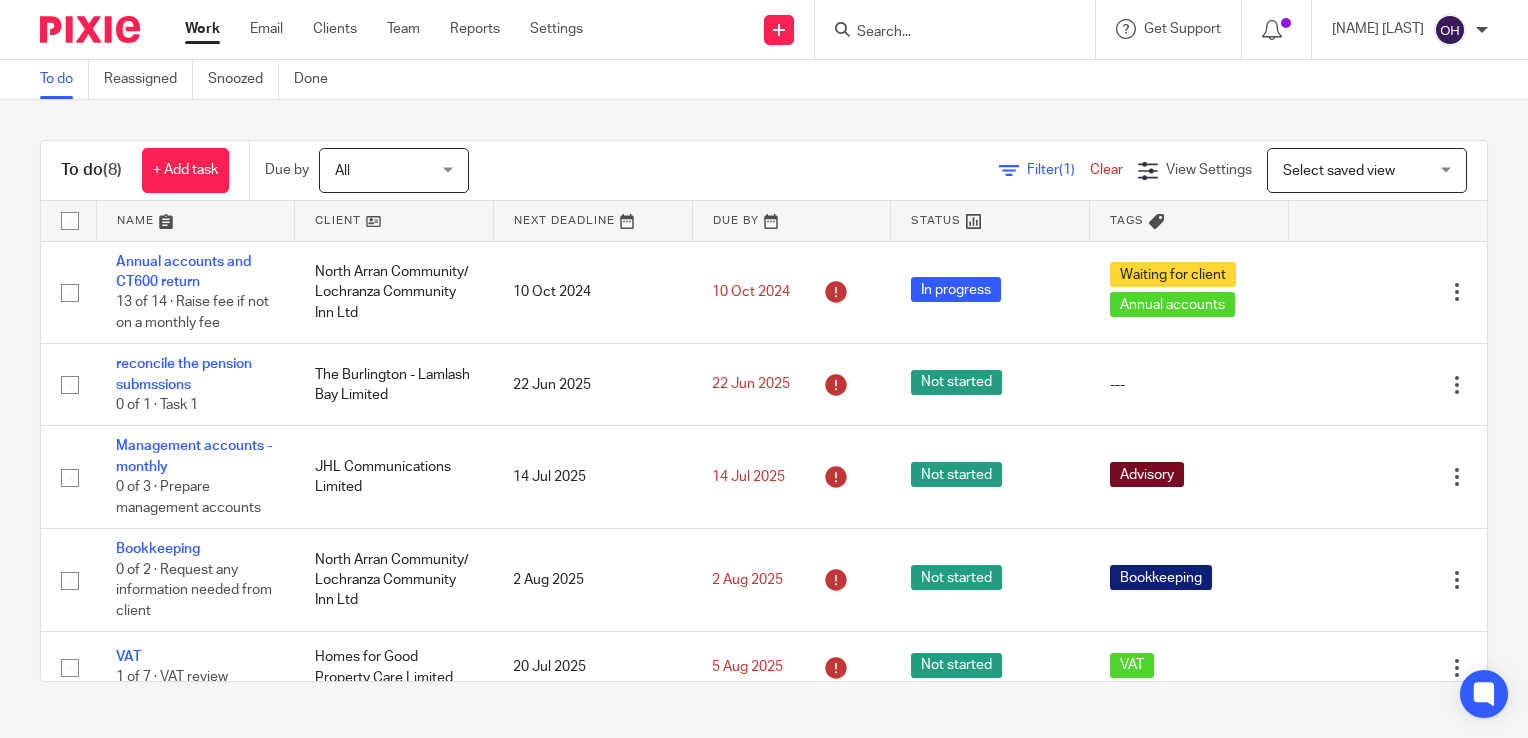 scroll, scrollTop: 0, scrollLeft: 0, axis: both 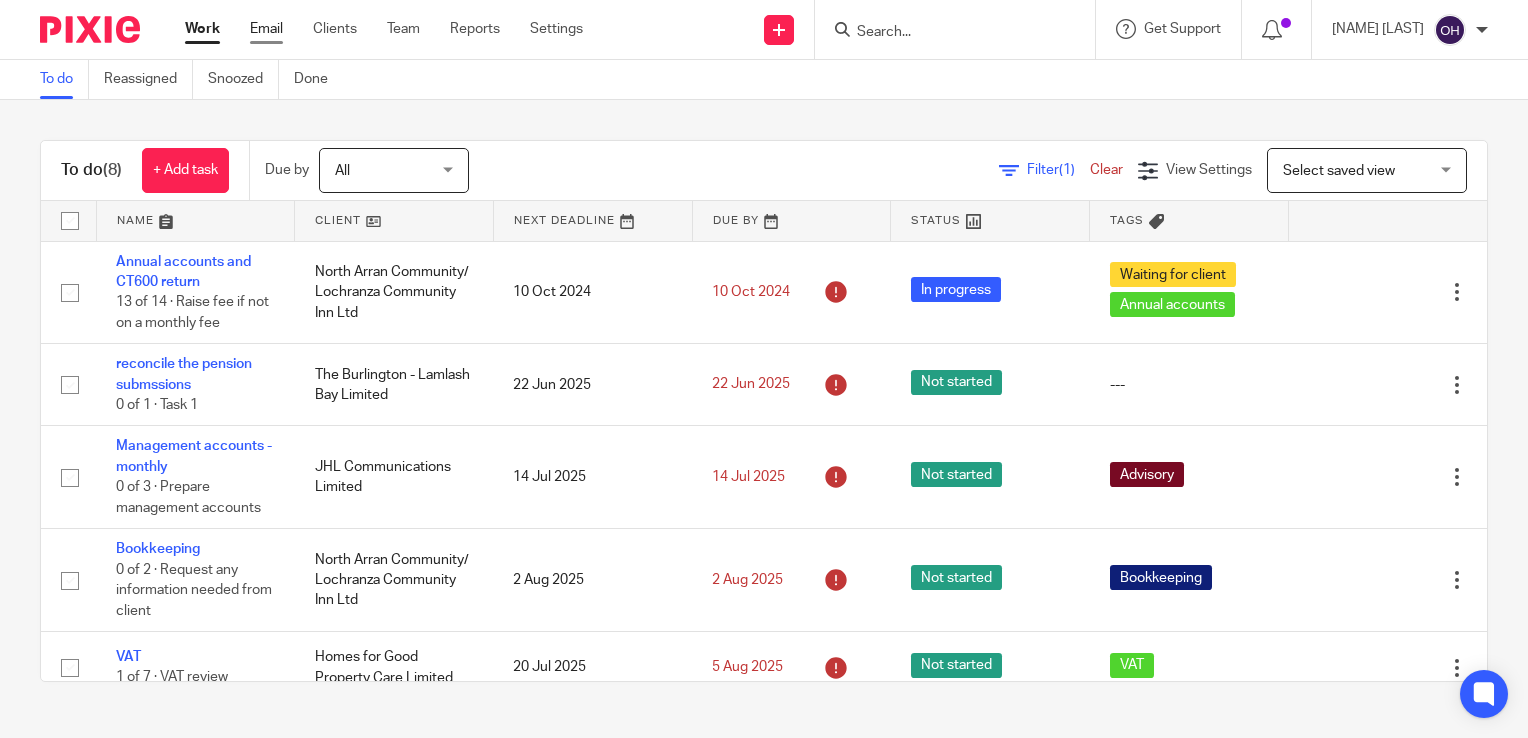 click on "Email" at bounding box center (266, 29) 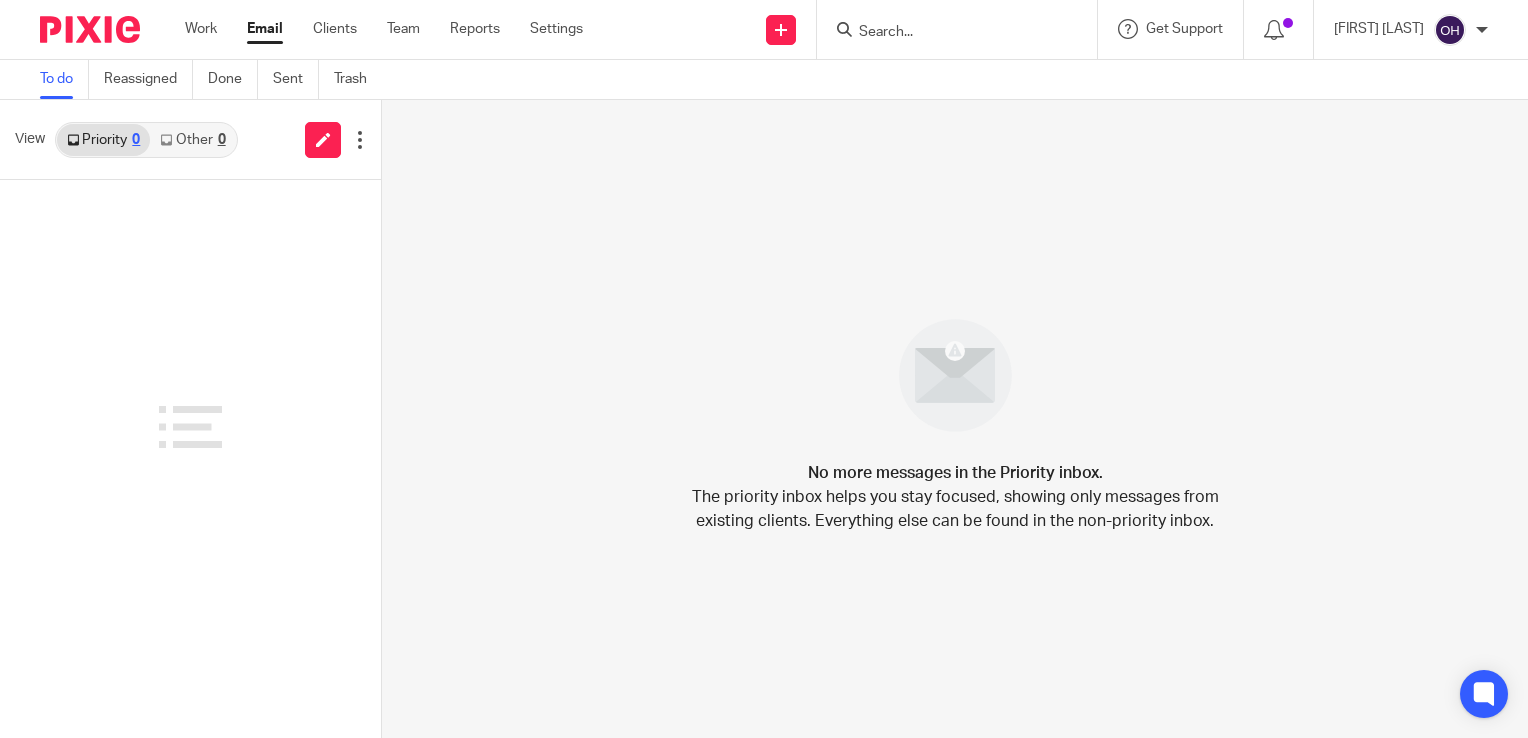 scroll, scrollTop: 0, scrollLeft: 0, axis: both 